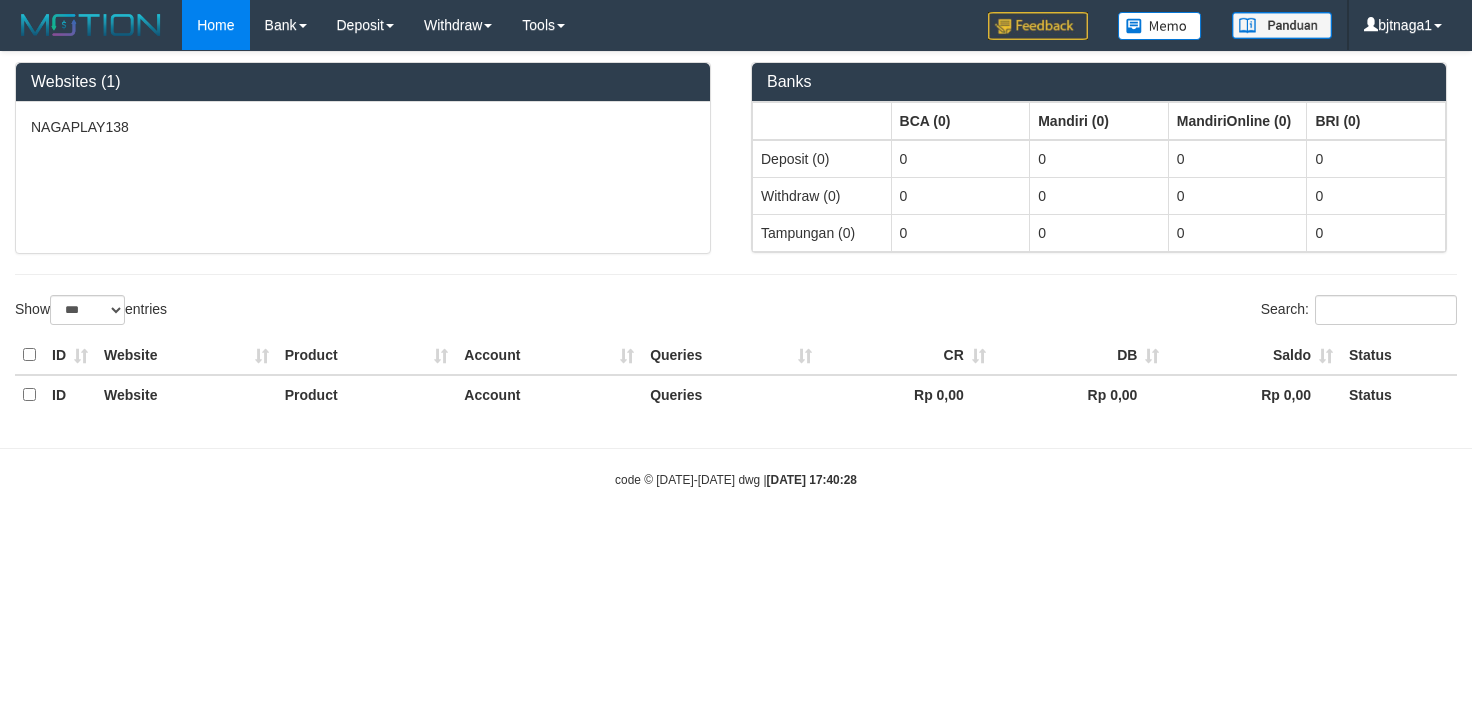 select on "***" 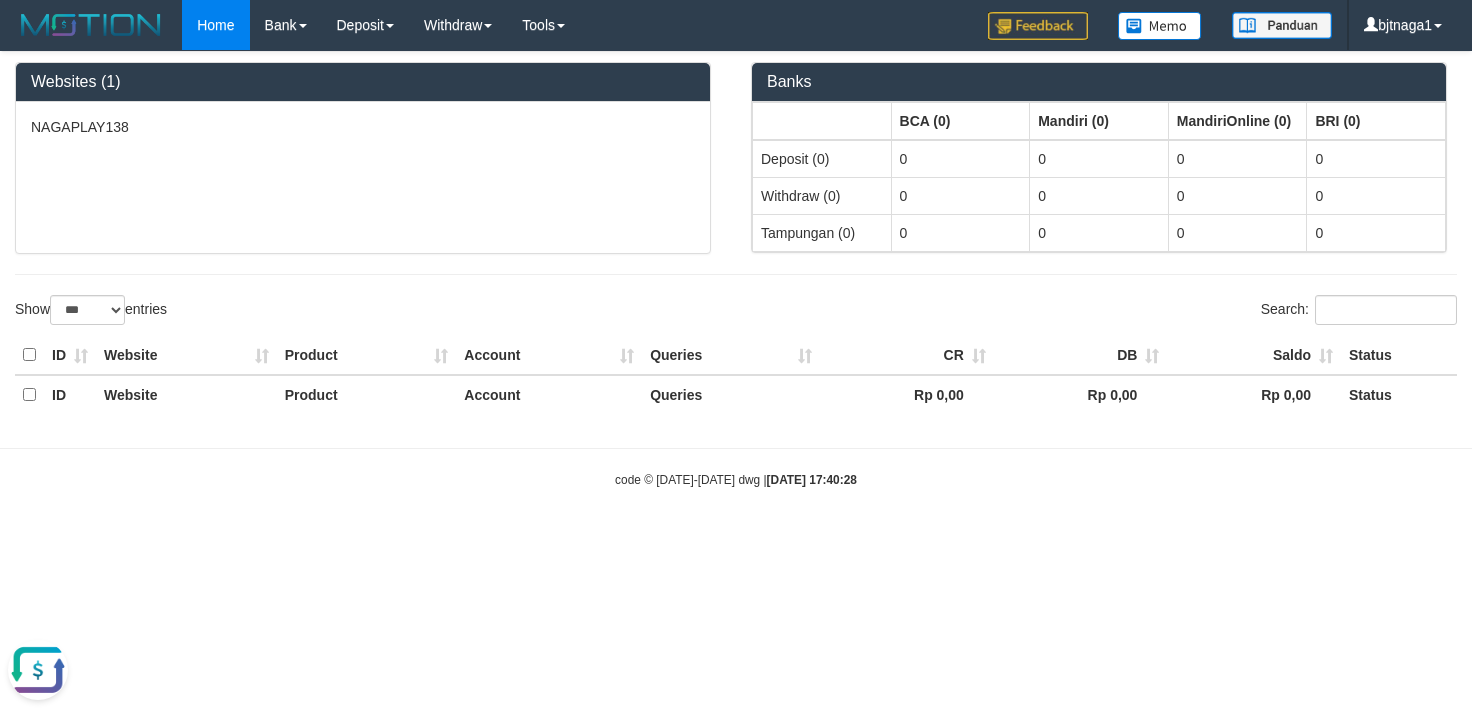 scroll, scrollTop: 0, scrollLeft: 0, axis: both 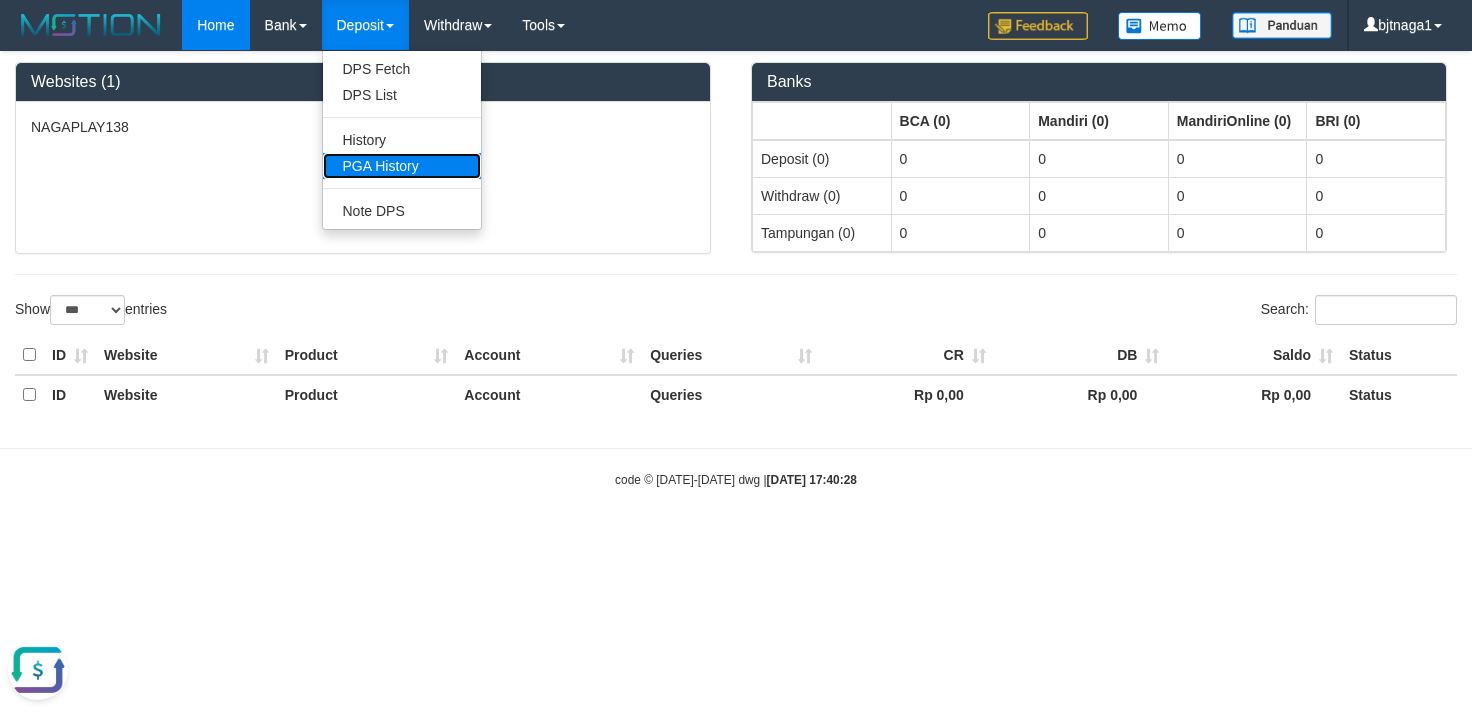 click on "PGA History" at bounding box center [402, 166] 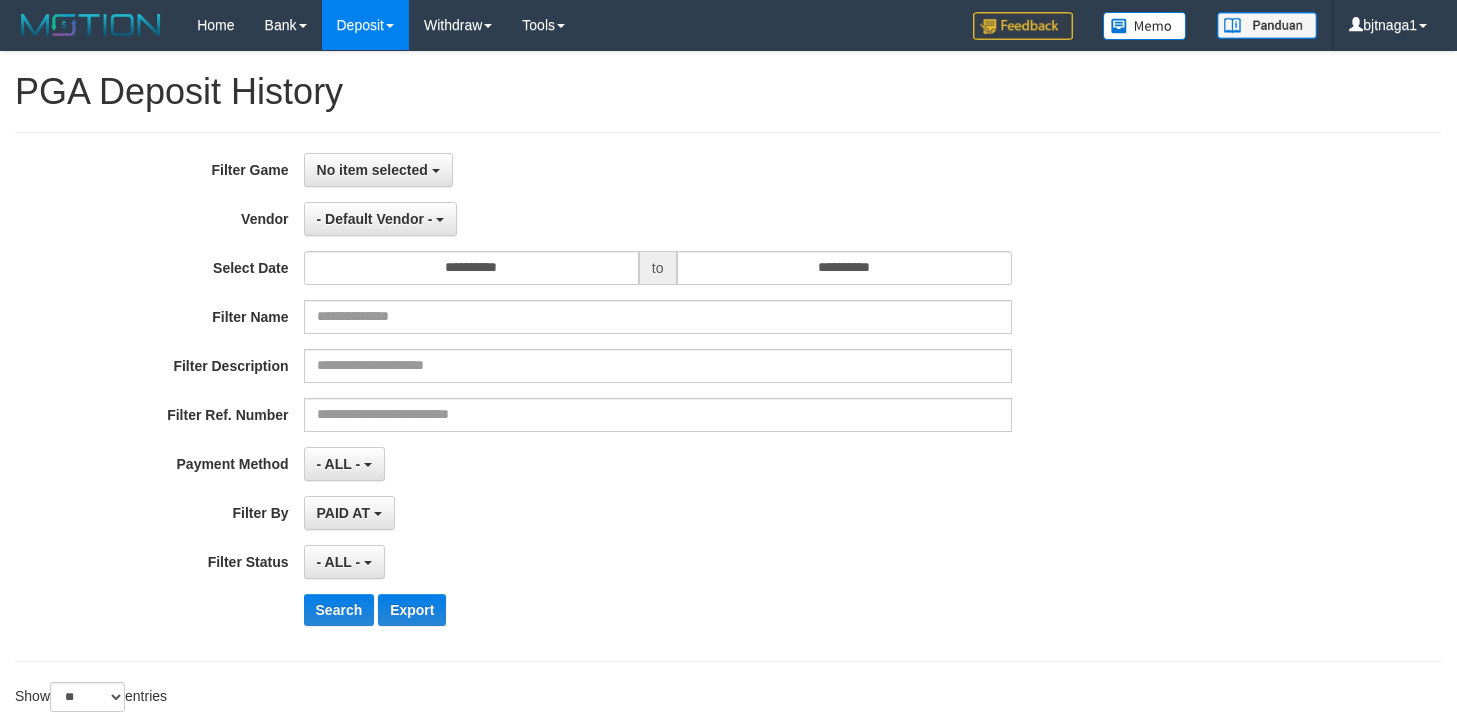 select 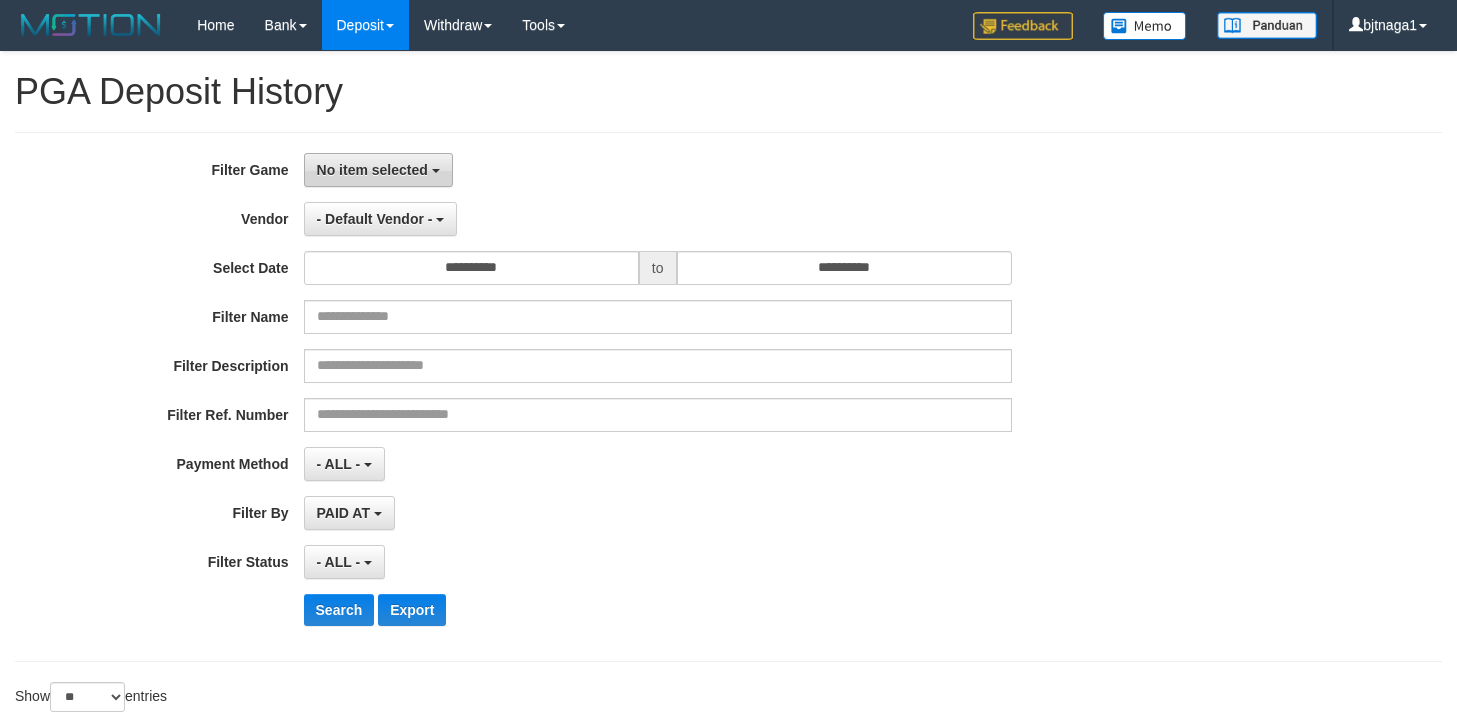 click on "No item selected" at bounding box center [372, 170] 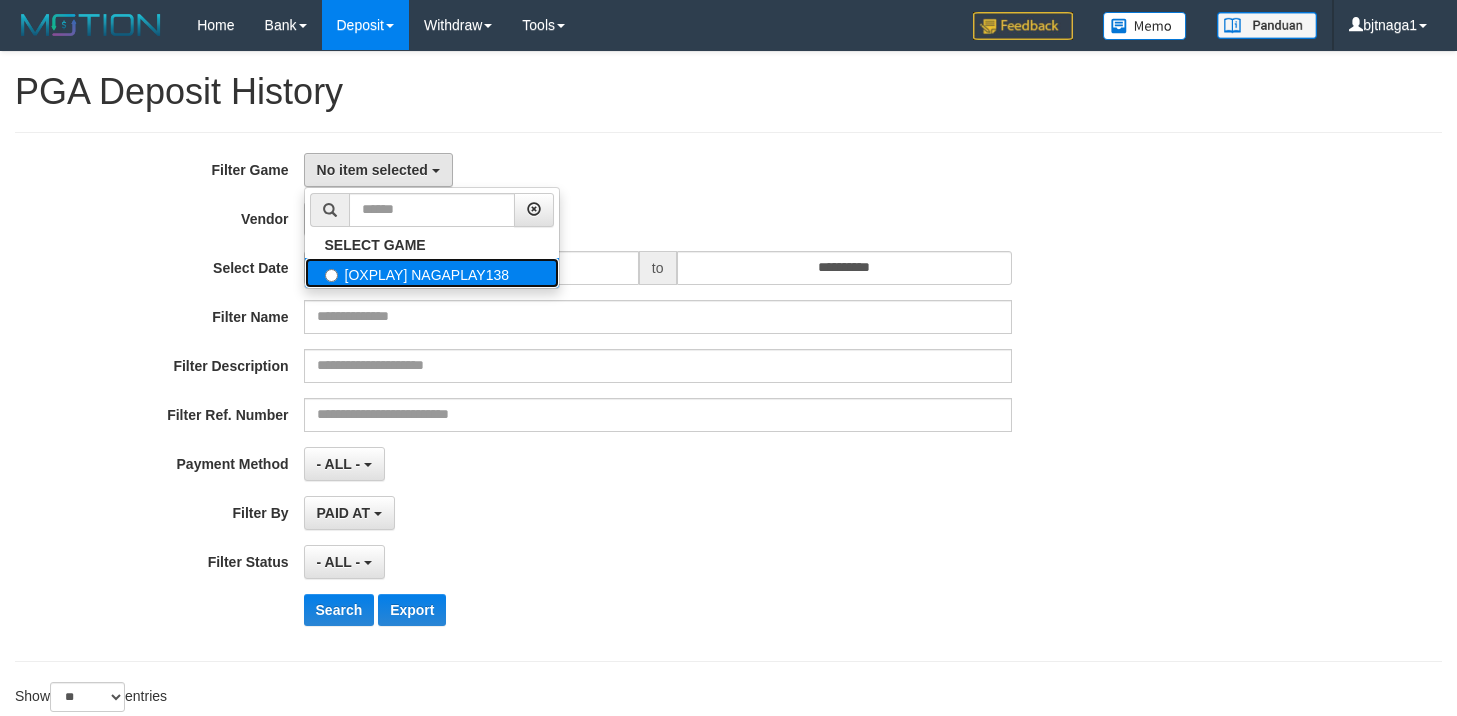click on "[OXPLAY] NAGAPLAY138" at bounding box center [432, 273] 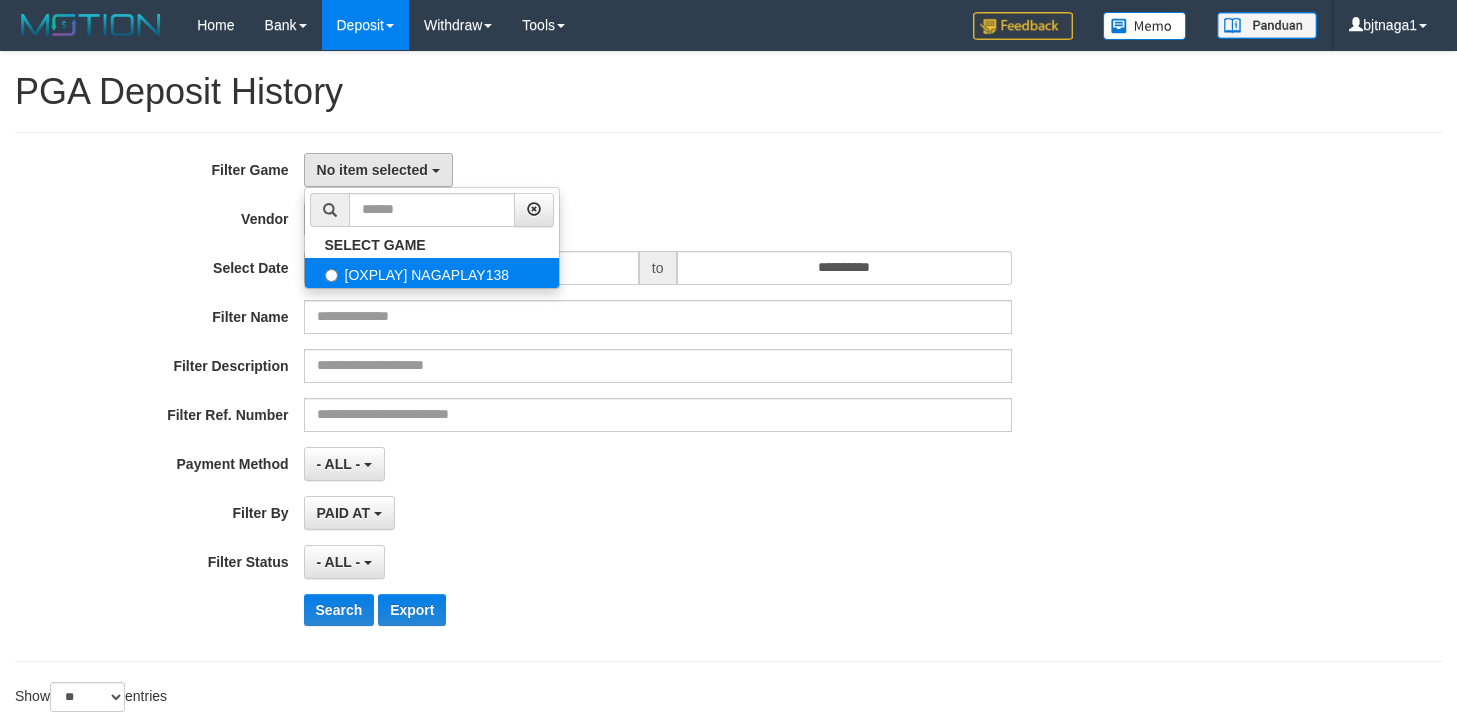 select on "****" 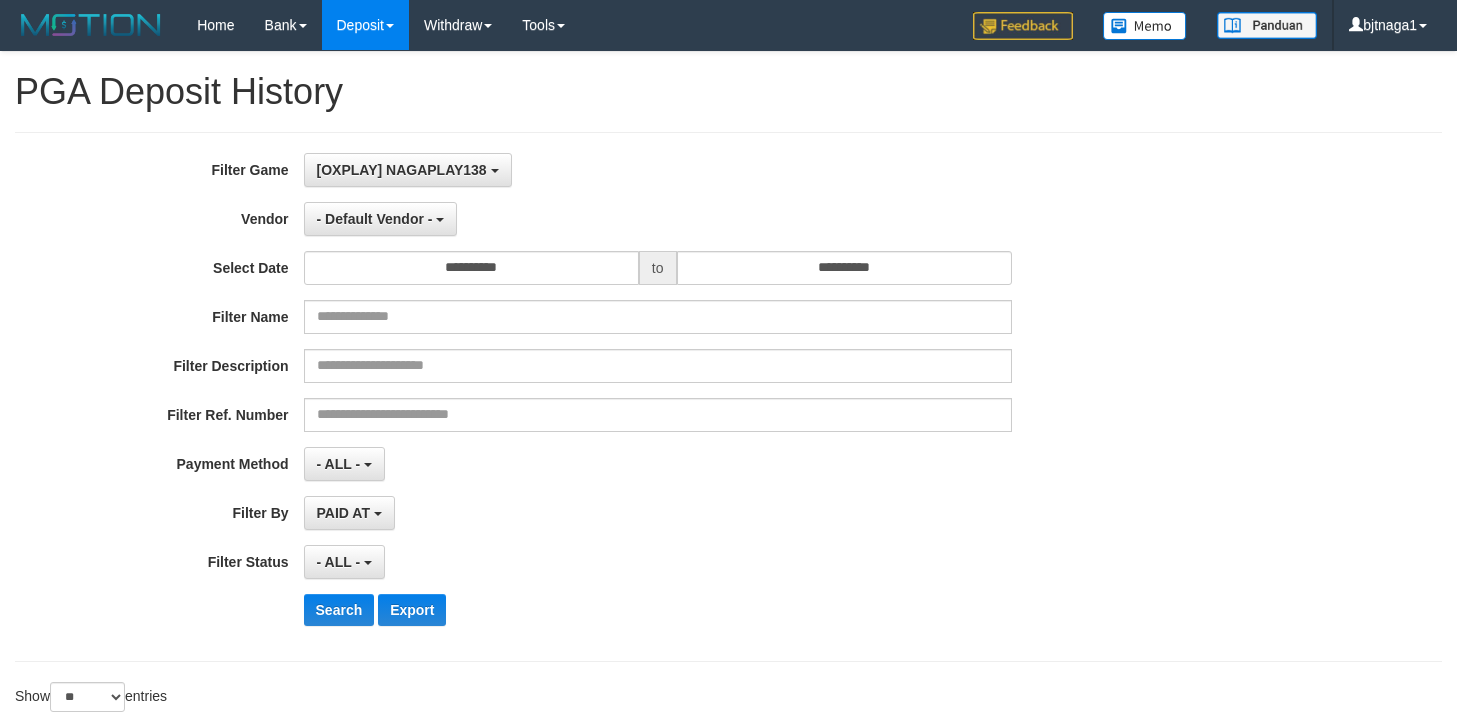 scroll, scrollTop: 18, scrollLeft: 0, axis: vertical 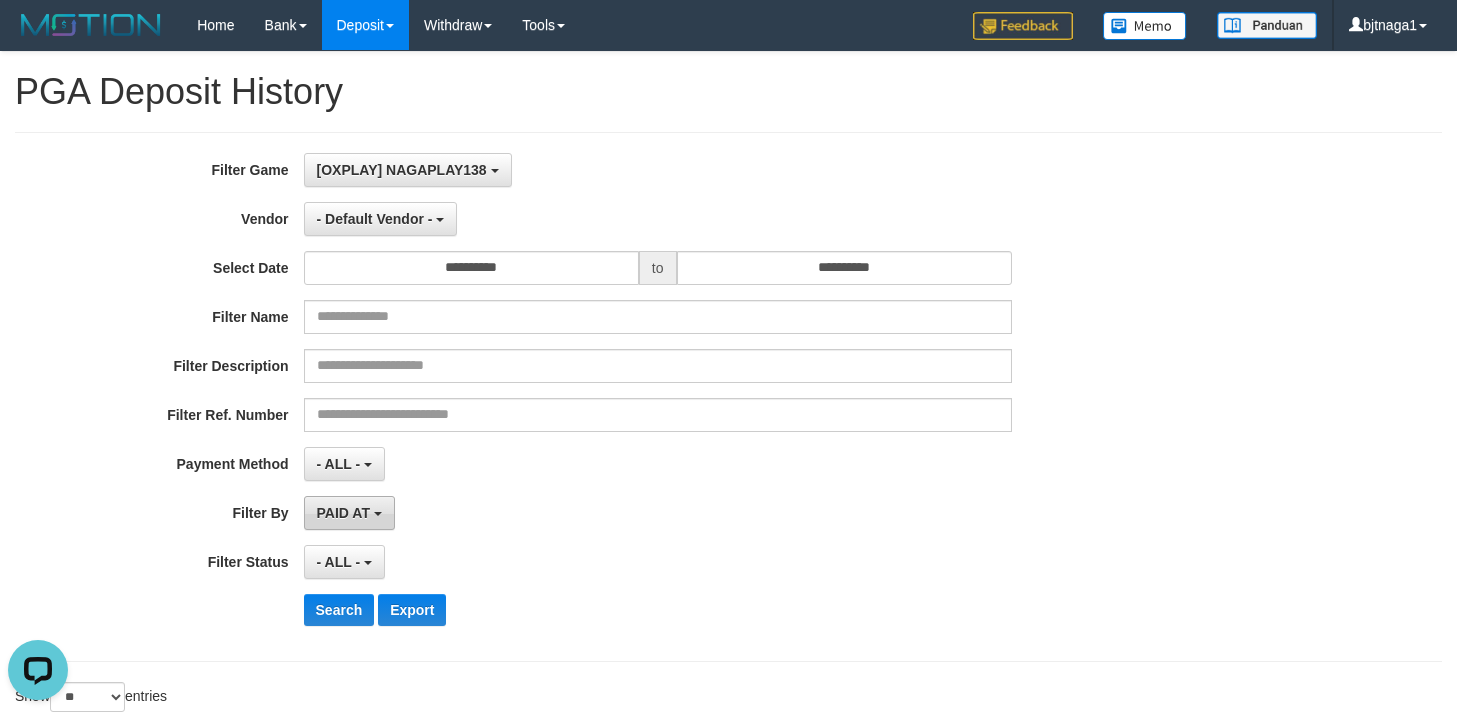 click on "PAID AT" at bounding box center [343, 513] 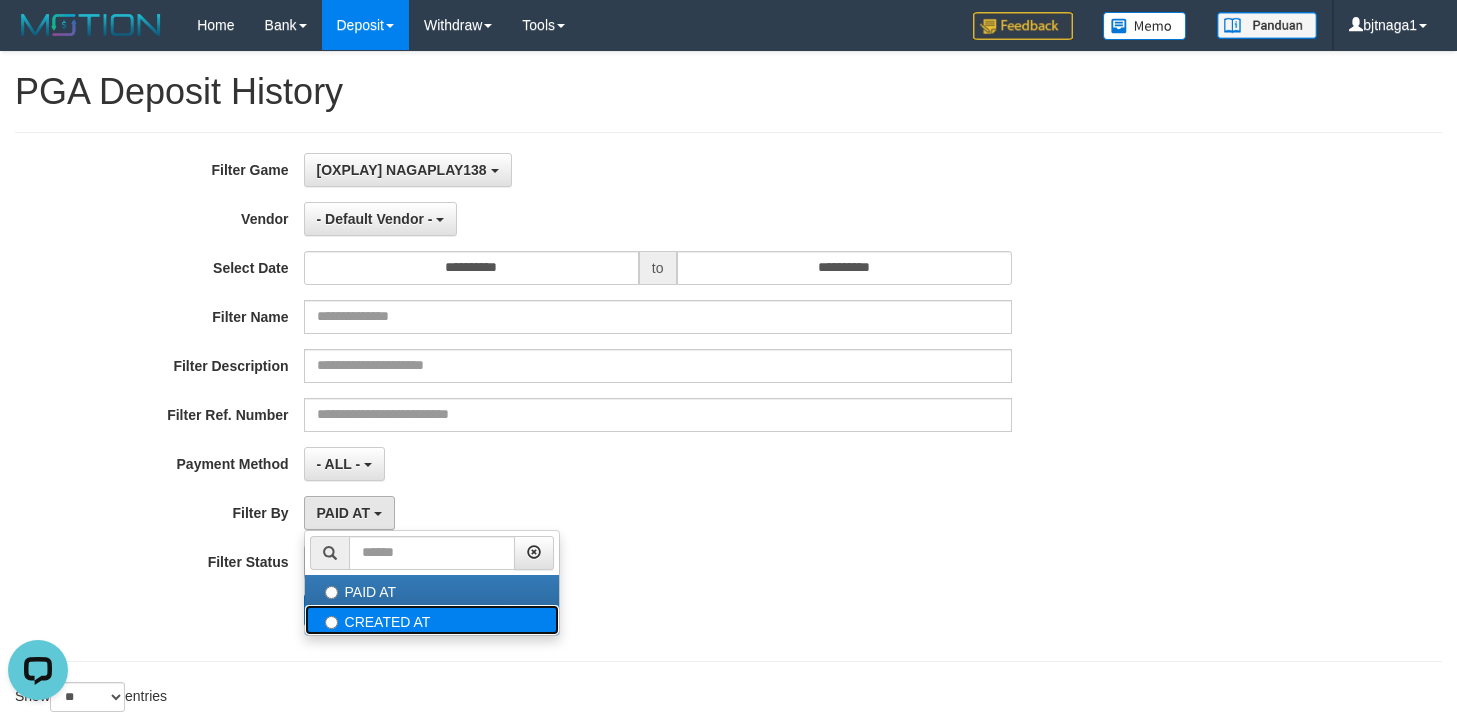 click on "CREATED AT" at bounding box center (432, 620) 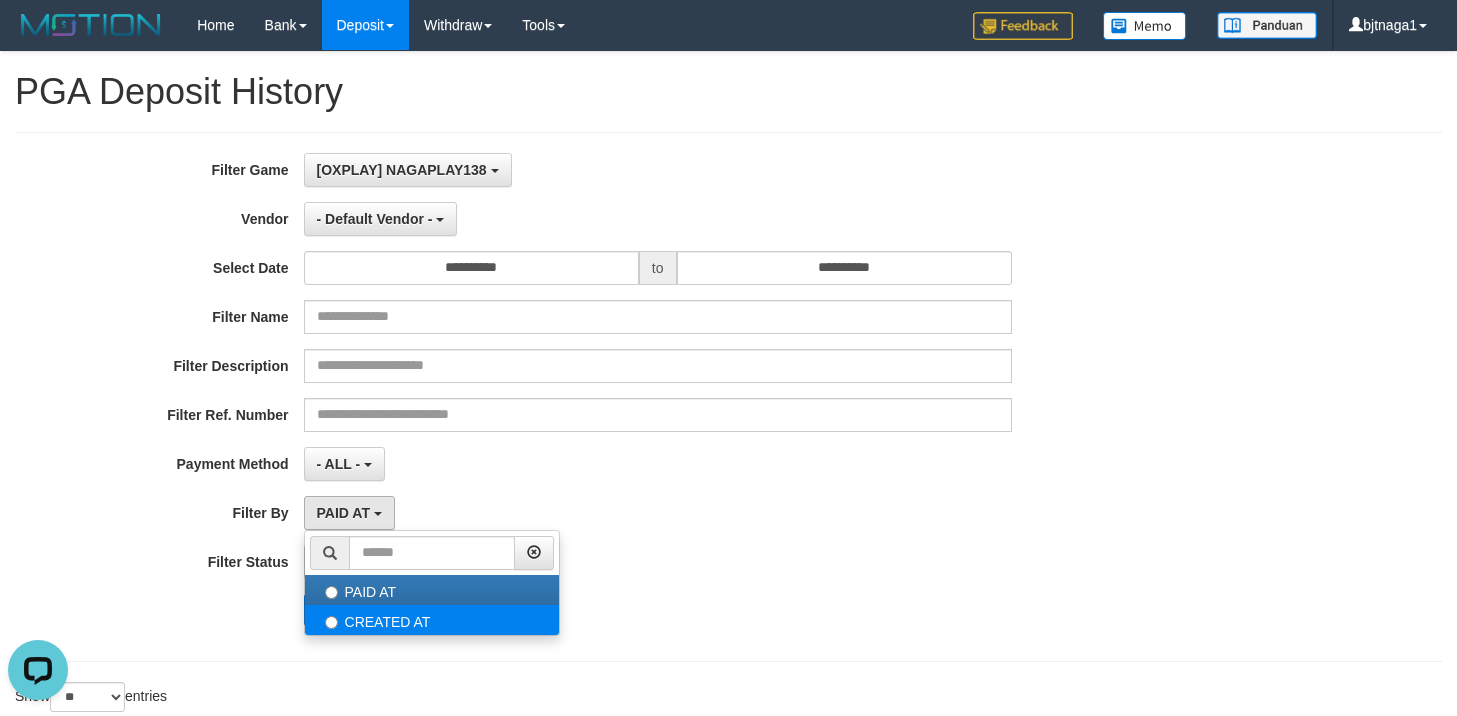 select on "*" 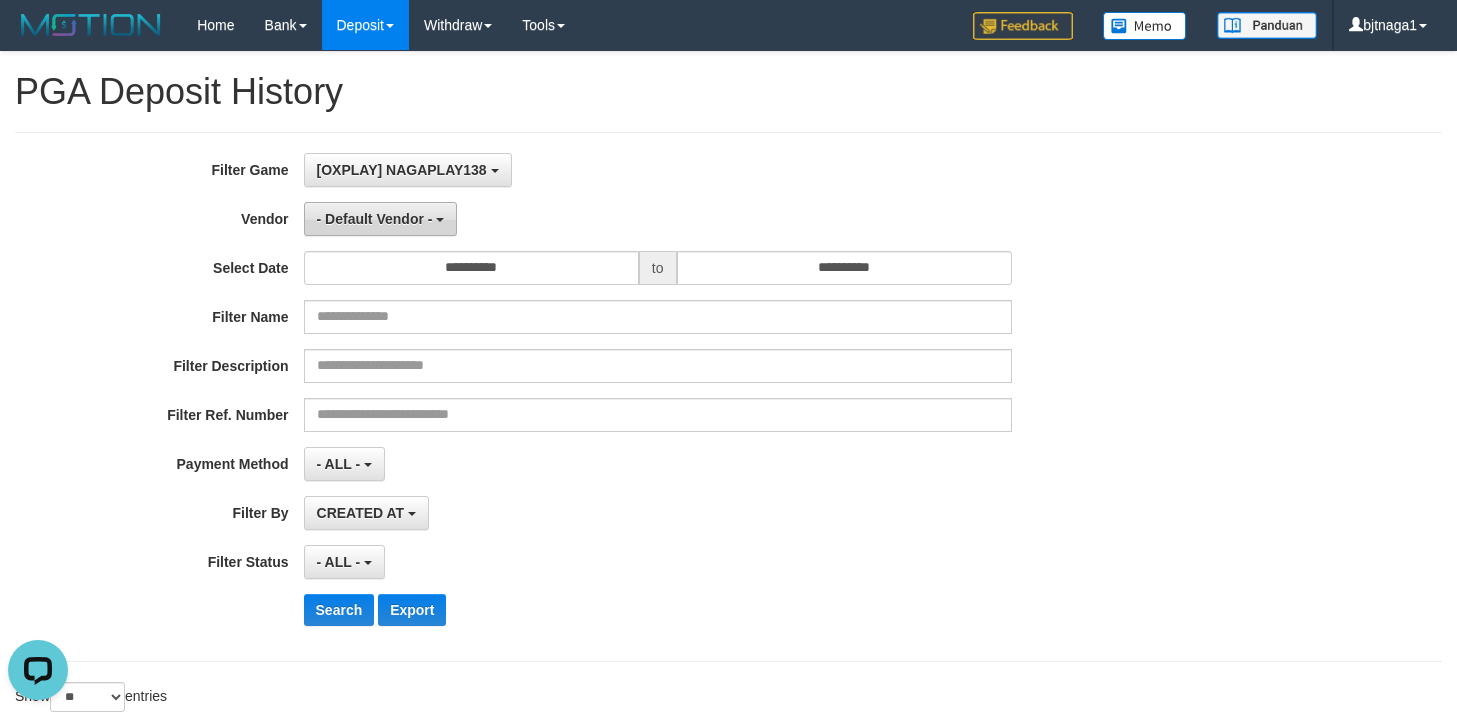 click on "- Default Vendor -" at bounding box center (375, 219) 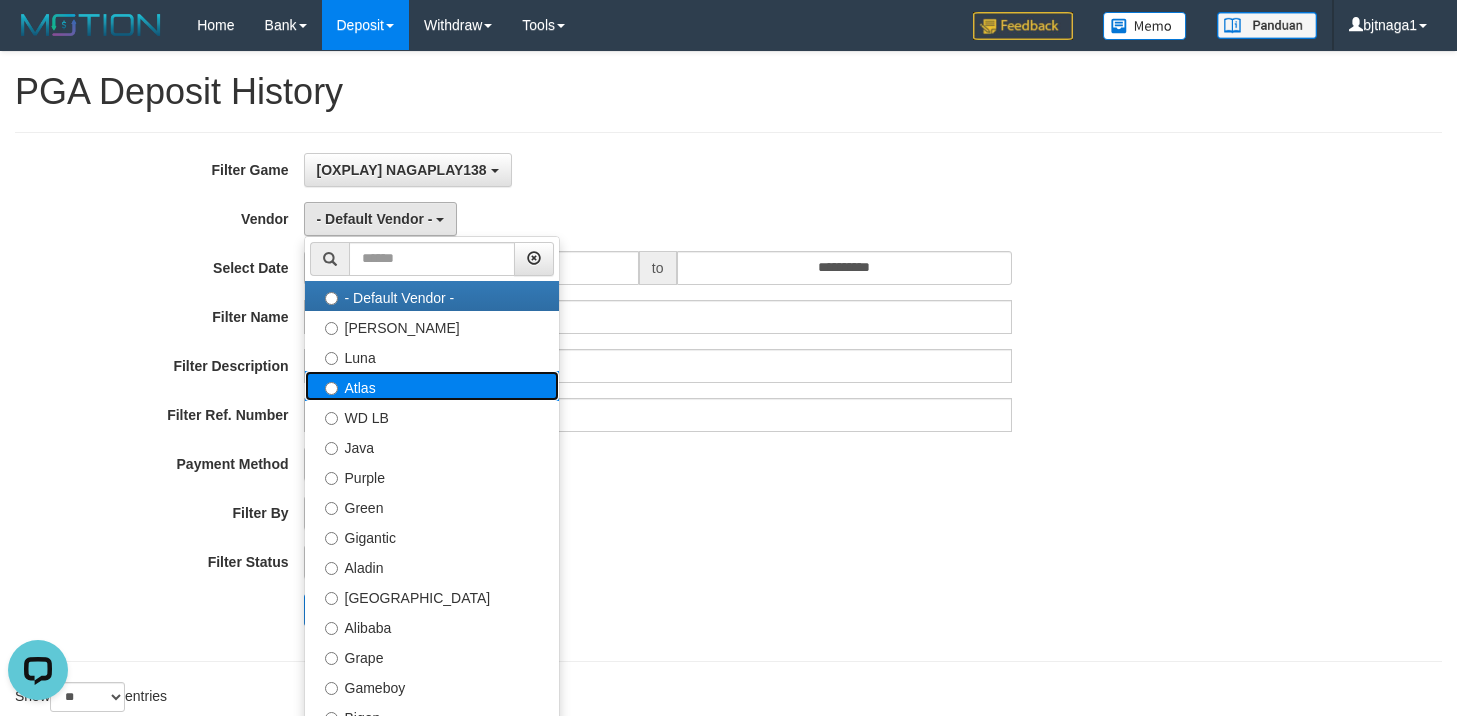 click on "Atlas" at bounding box center [432, 386] 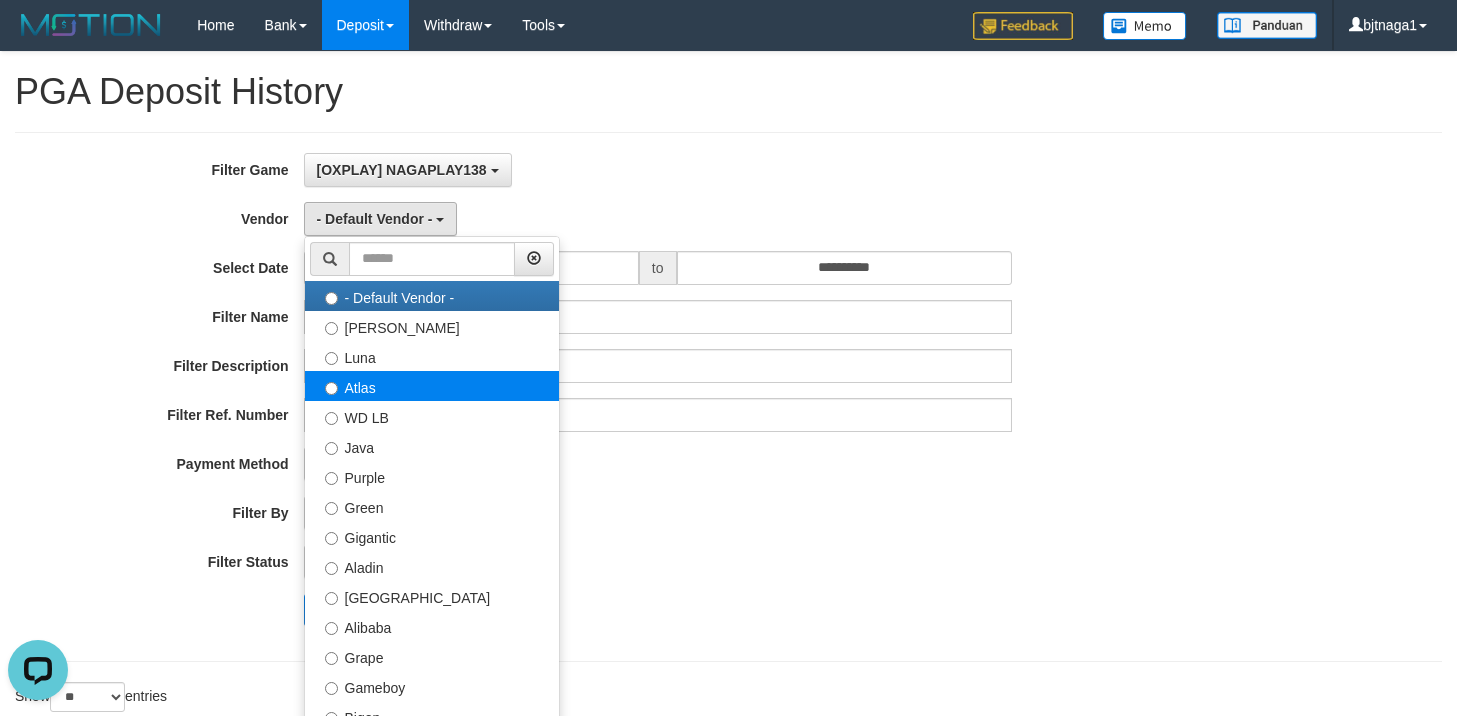 select on "**********" 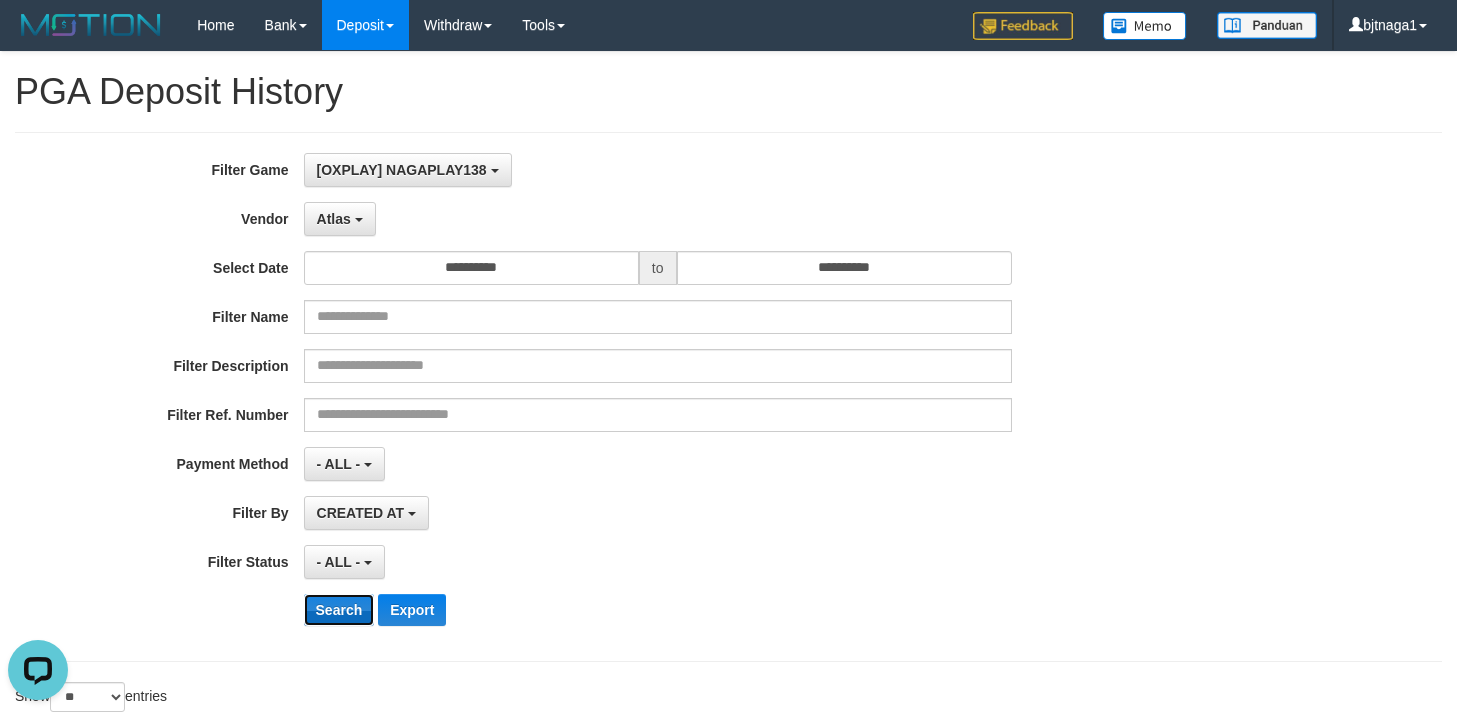 click on "Search" at bounding box center [339, 610] 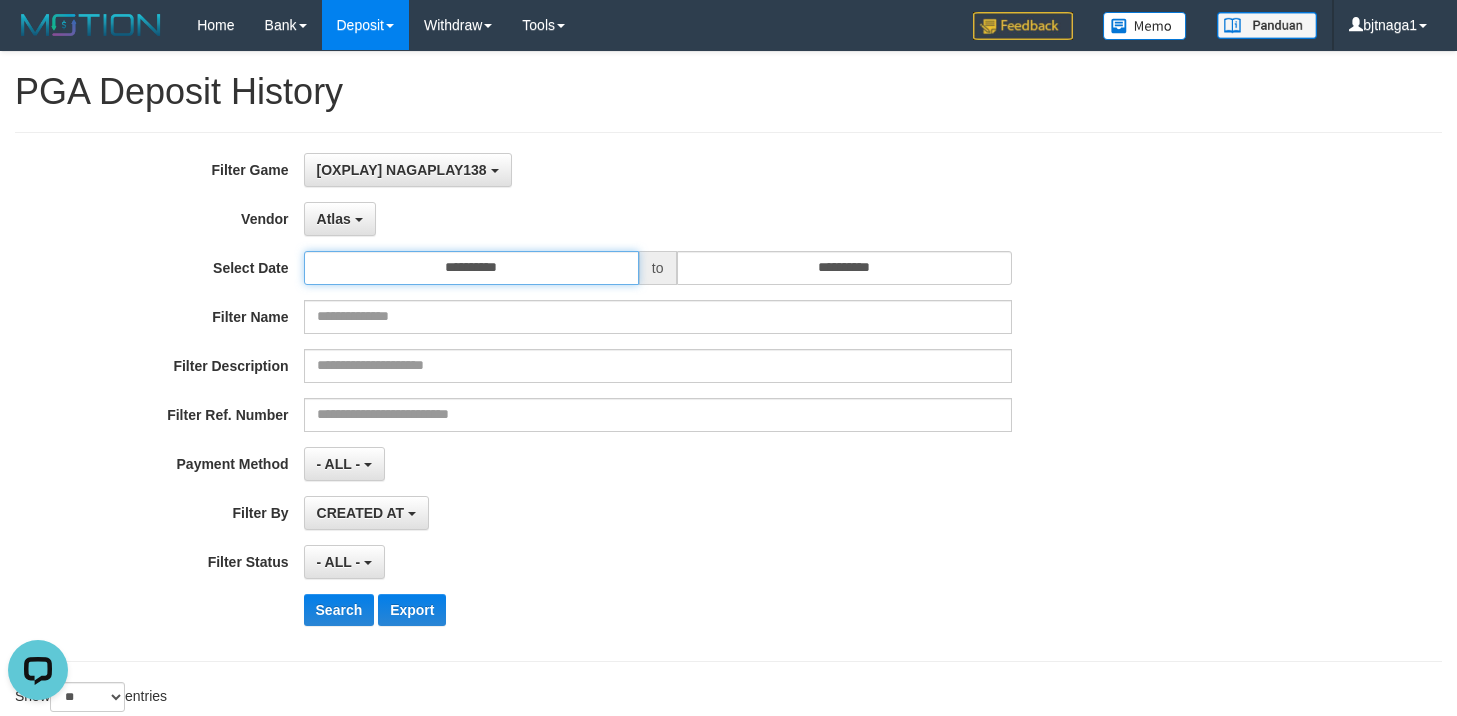 click on "**********" at bounding box center (471, 268) 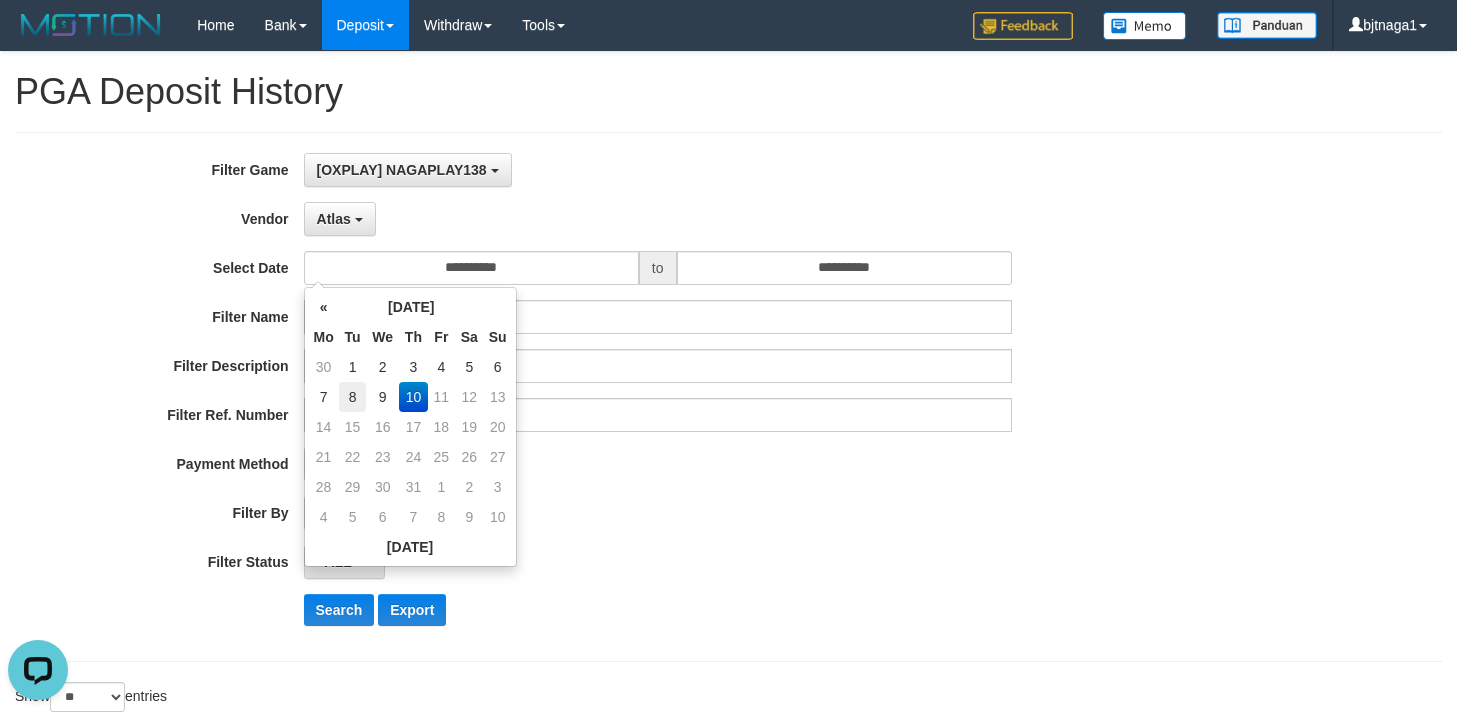 click on "8" at bounding box center (353, 397) 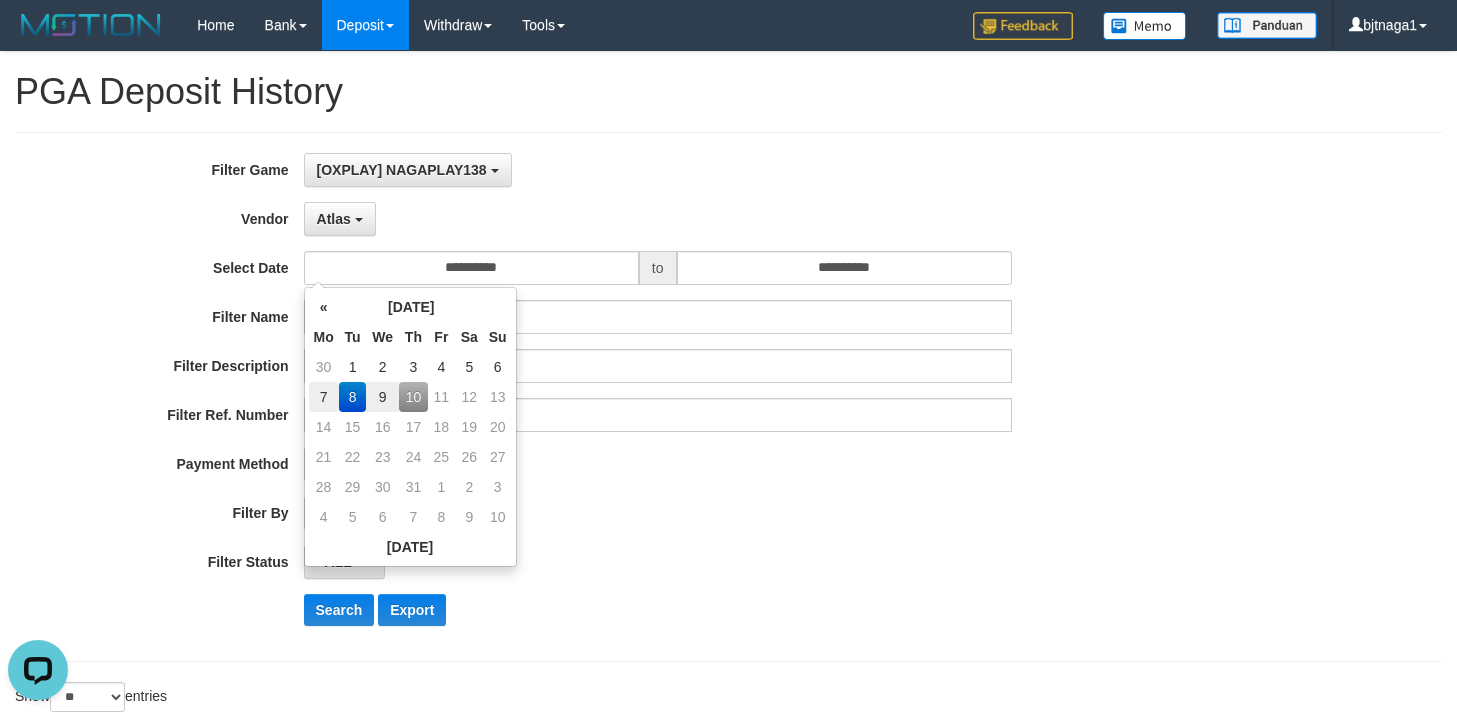 click on "7" at bounding box center [324, 397] 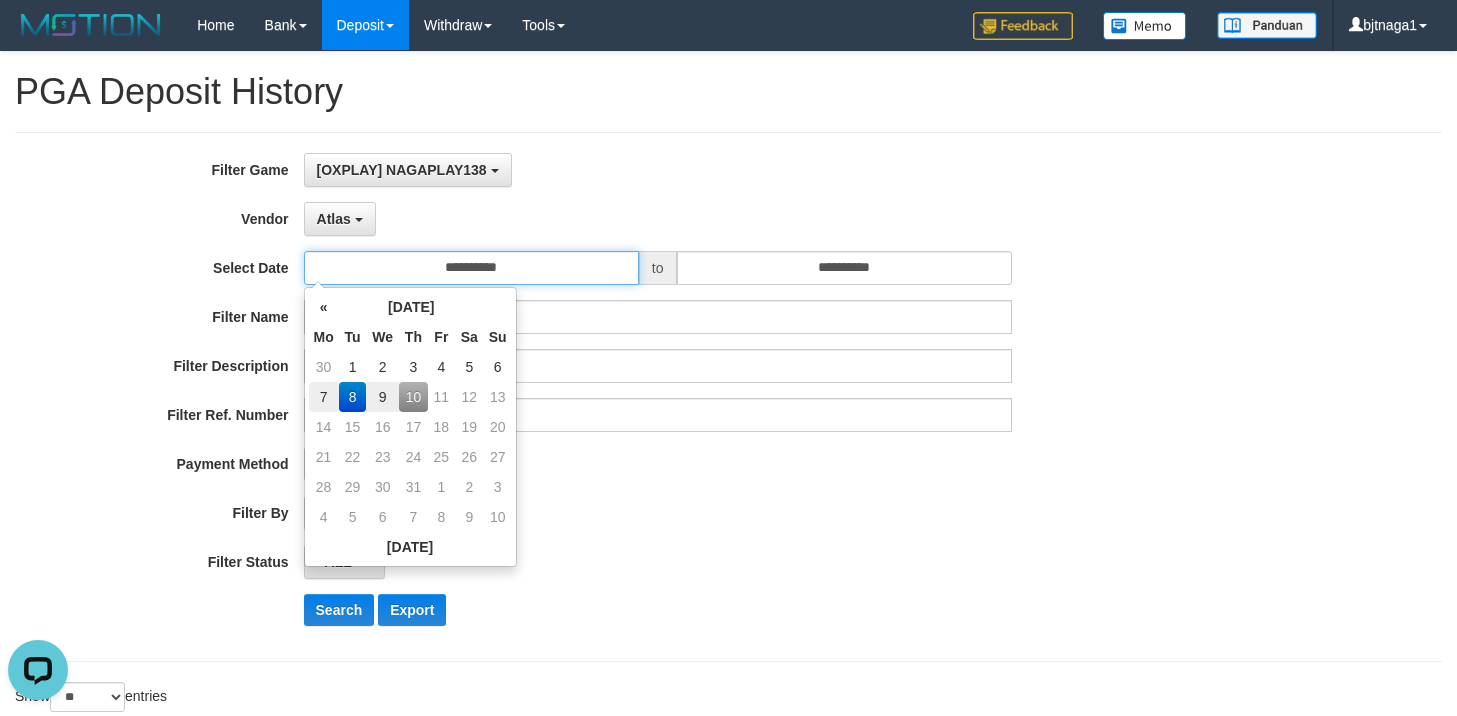 type on "**********" 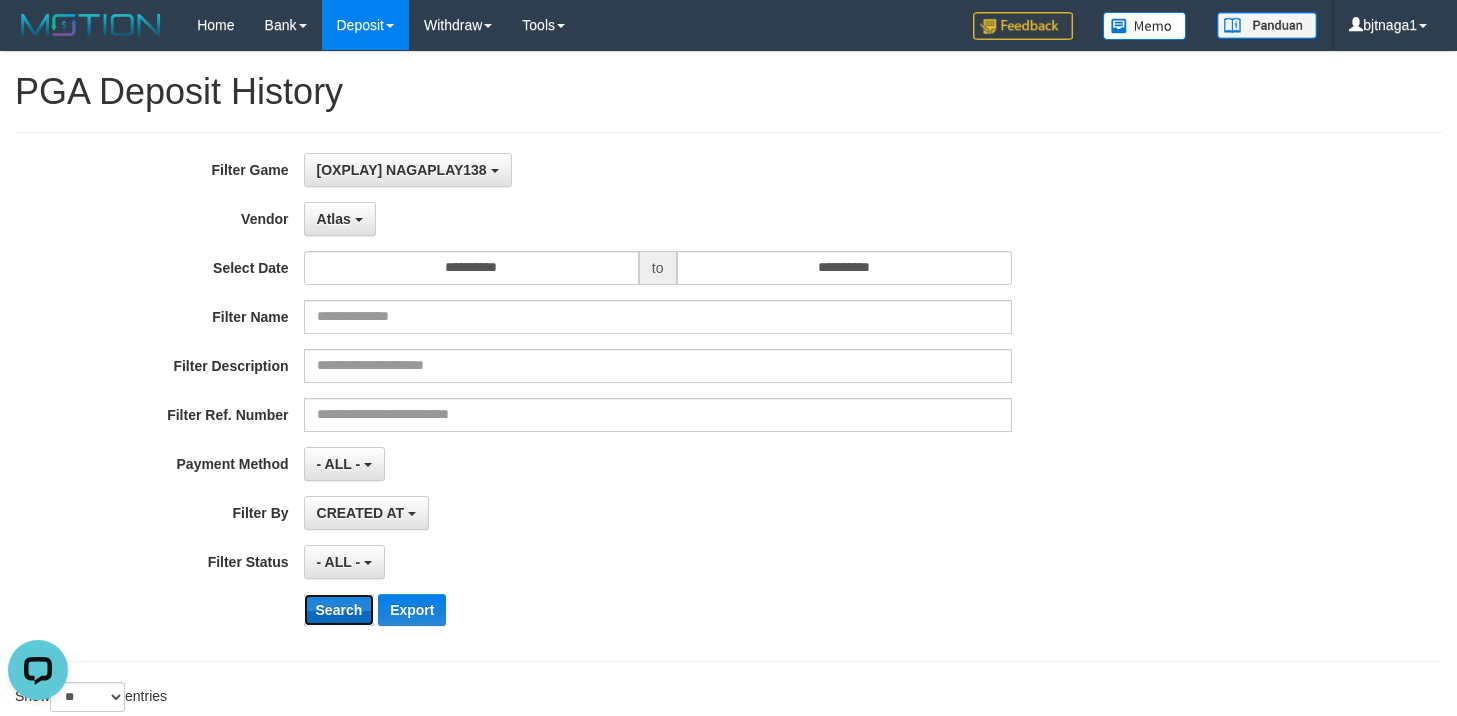 click on "Search" at bounding box center [339, 610] 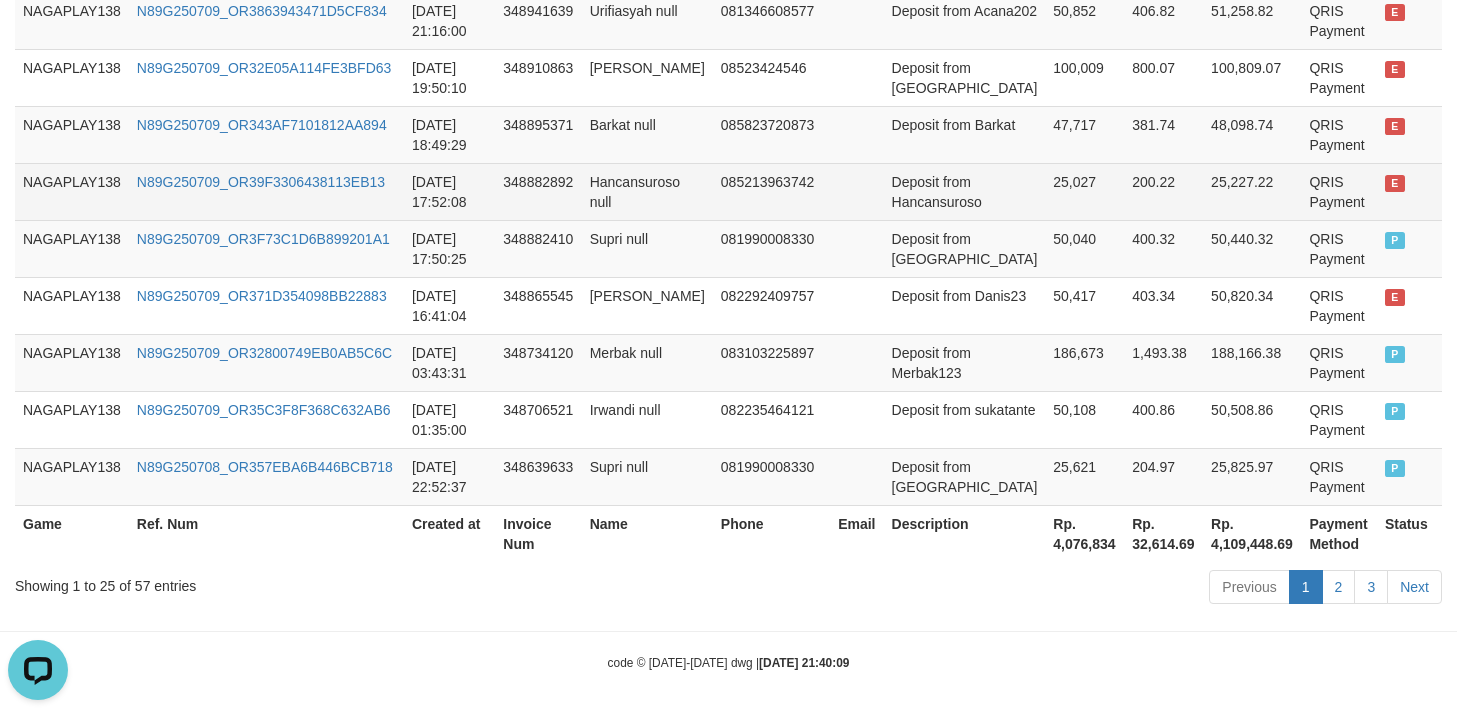 scroll, scrollTop: 1706, scrollLeft: 0, axis: vertical 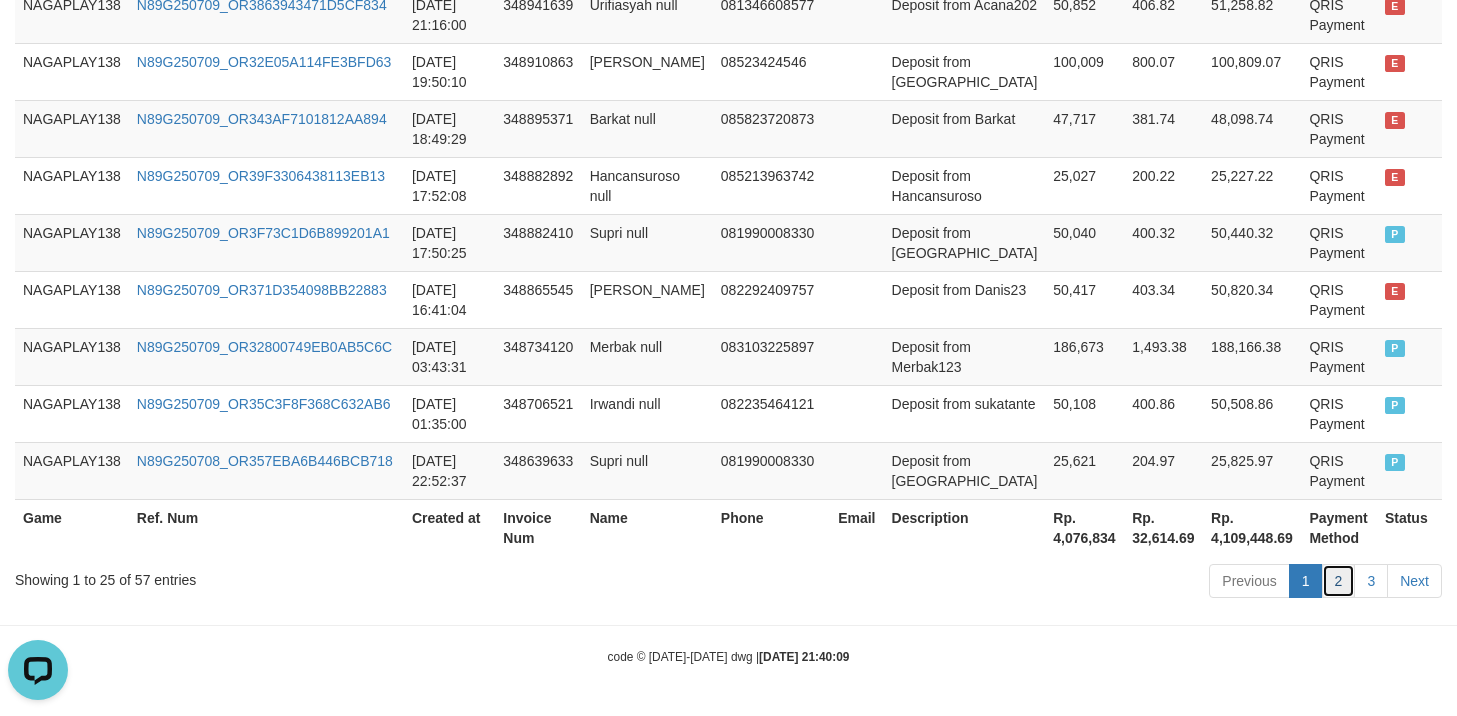 click on "2" at bounding box center (1339, 581) 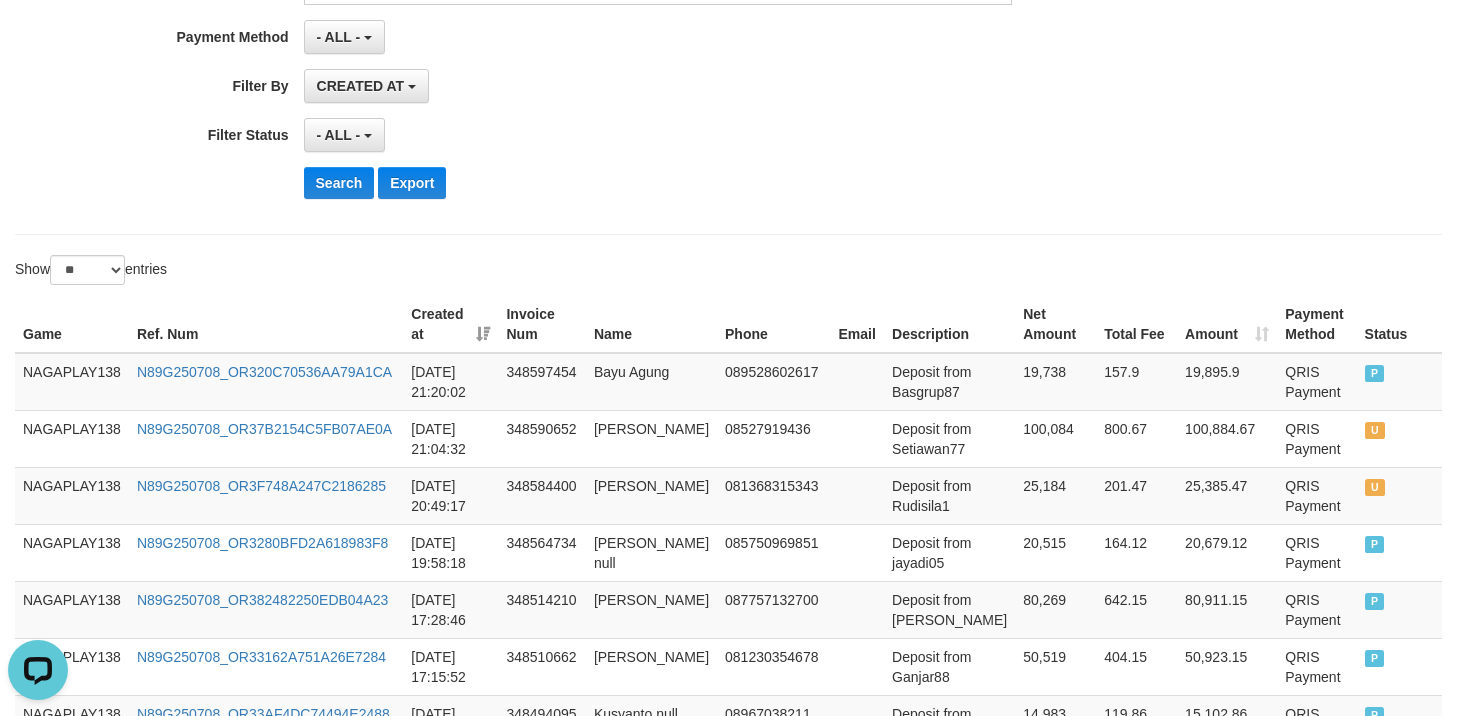 scroll, scrollTop: 406, scrollLeft: 0, axis: vertical 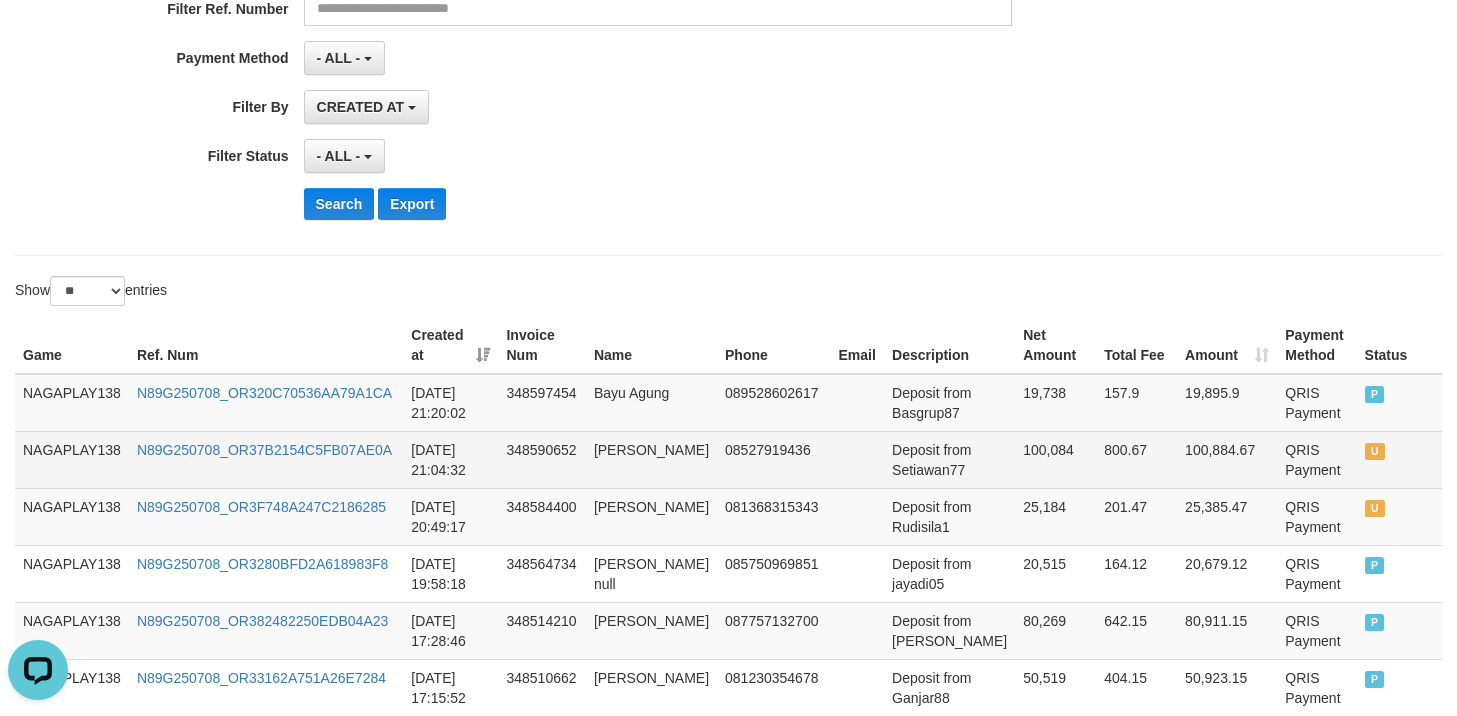 click on "2025-07-08 21:04:32" at bounding box center (450, 459) 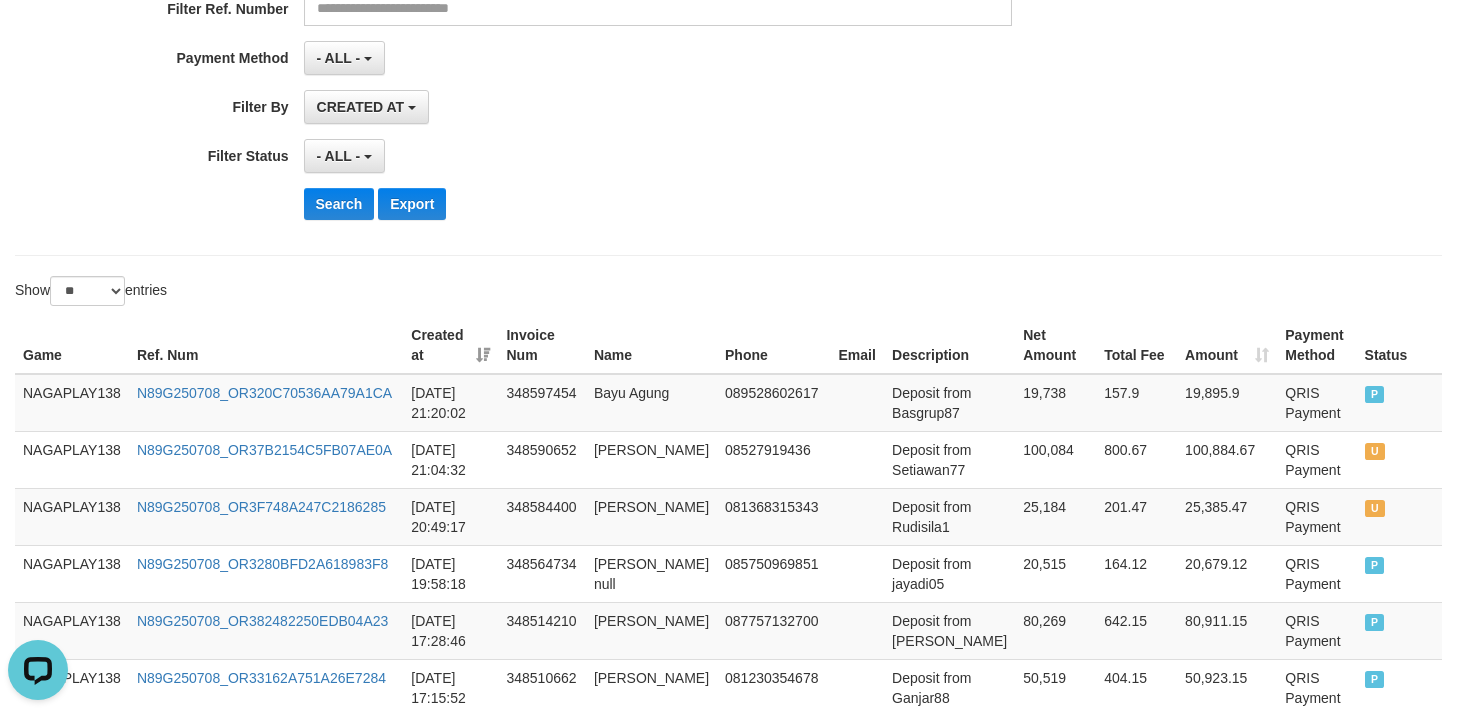 copy on "2025-07-08 21:04:32" 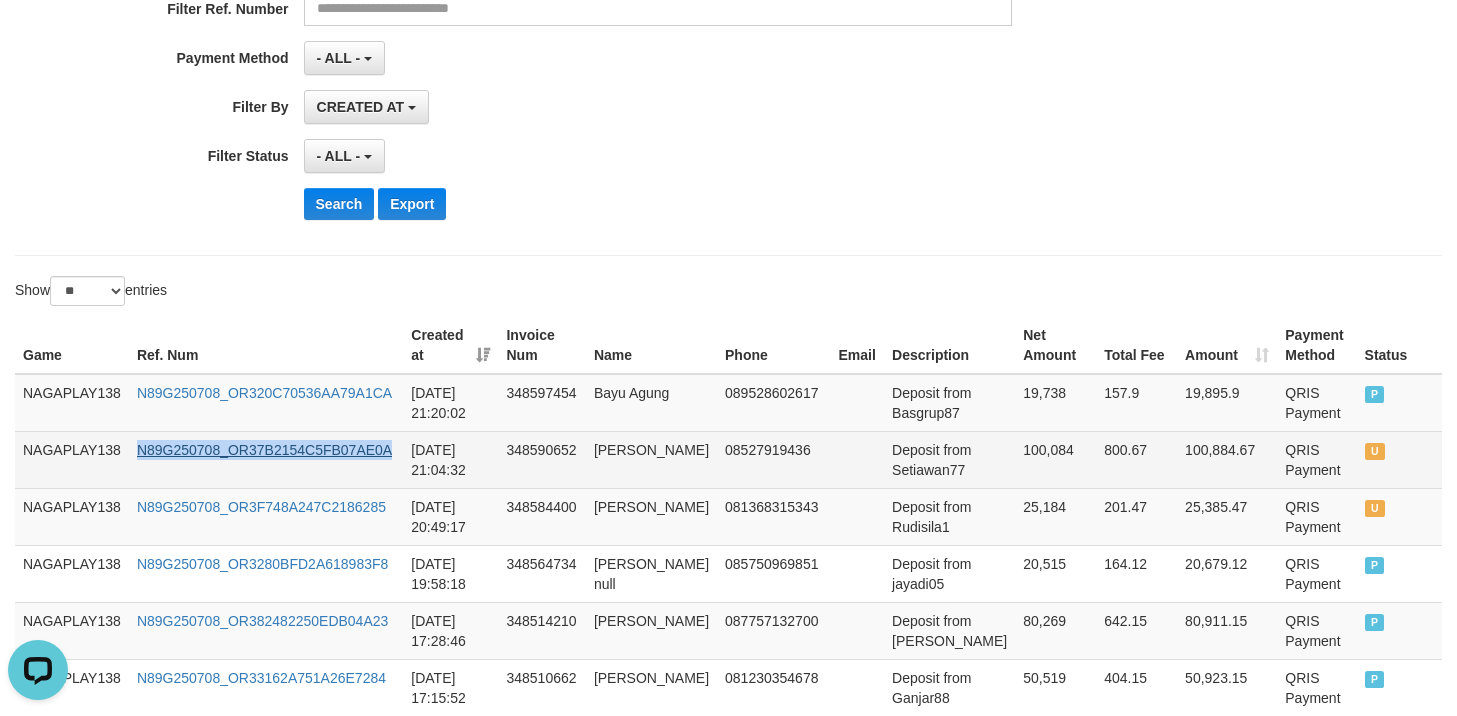 drag, startPoint x: 396, startPoint y: 451, endPoint x: 140, endPoint y: 452, distance: 256.00195 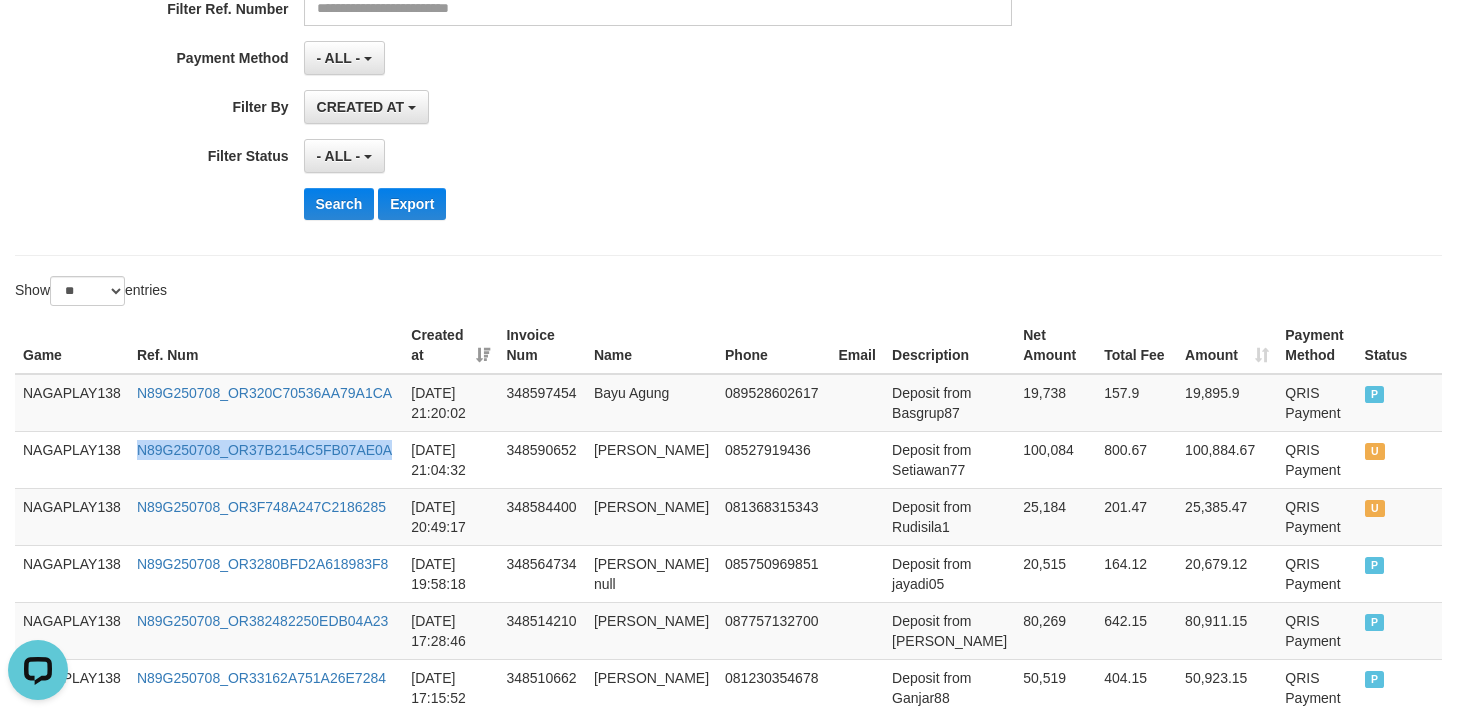 click on "Search
Export" at bounding box center (759, 204) 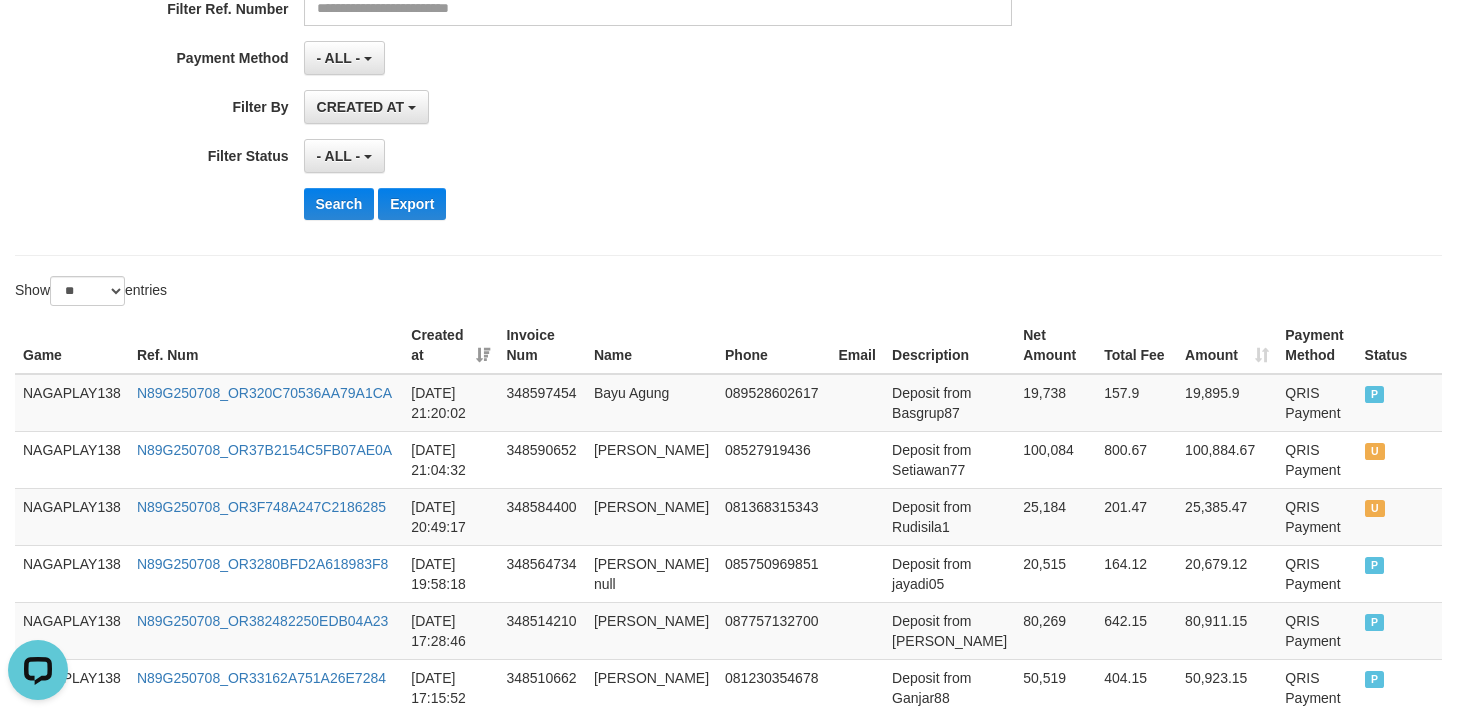 click on "**********" at bounding box center [607, -9] 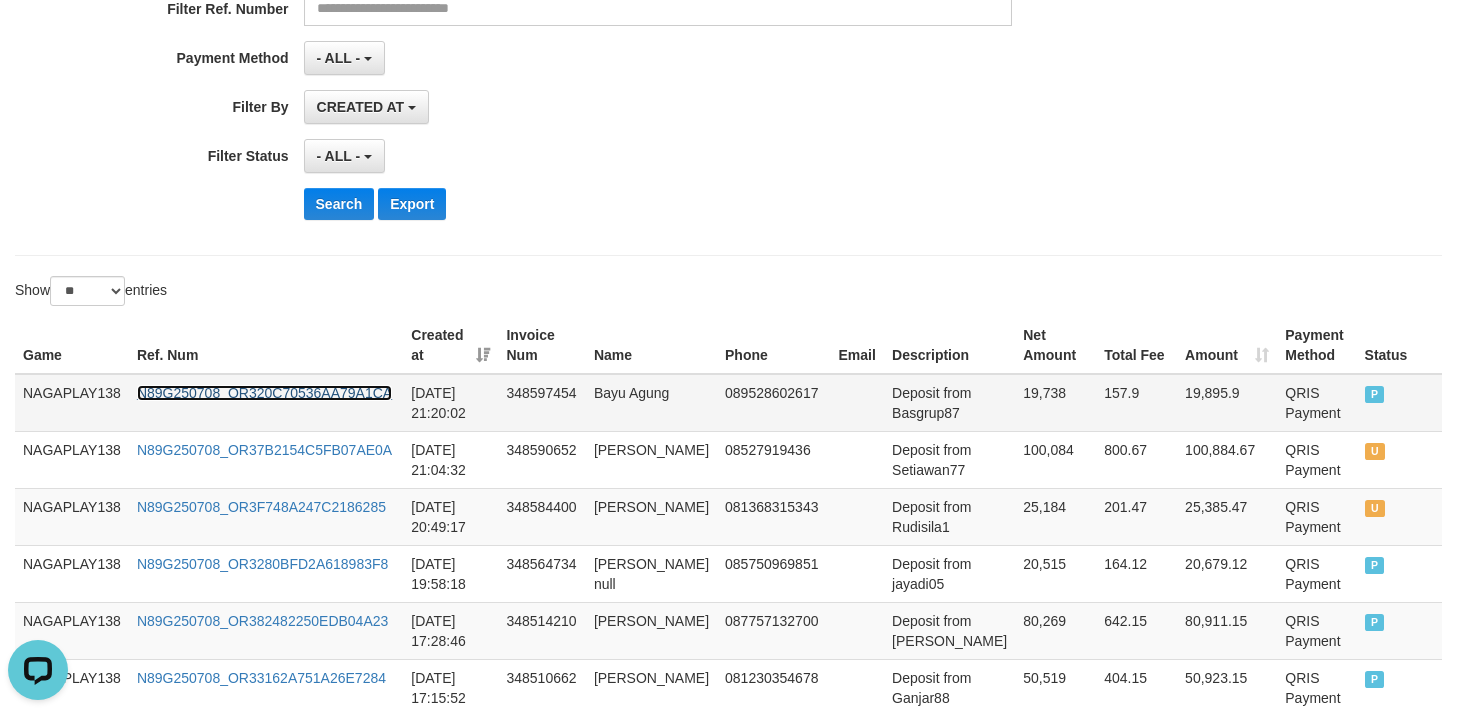 click on "N89G250708_OR320C70536AA79A1CA" at bounding box center (264, 393) 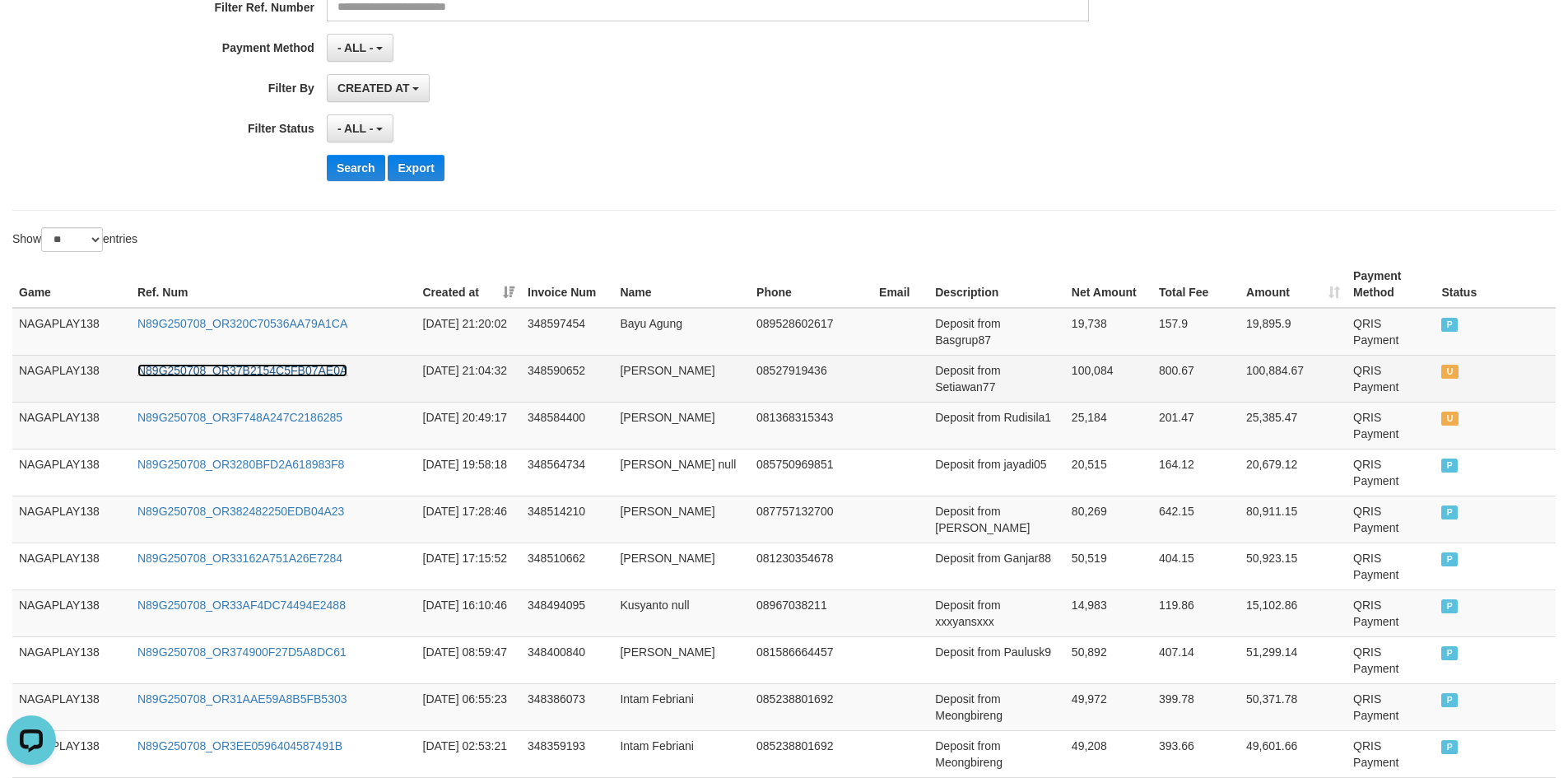 click on "N89G250708_OR37B2154C5FB07AE0A" at bounding box center (242, 370) 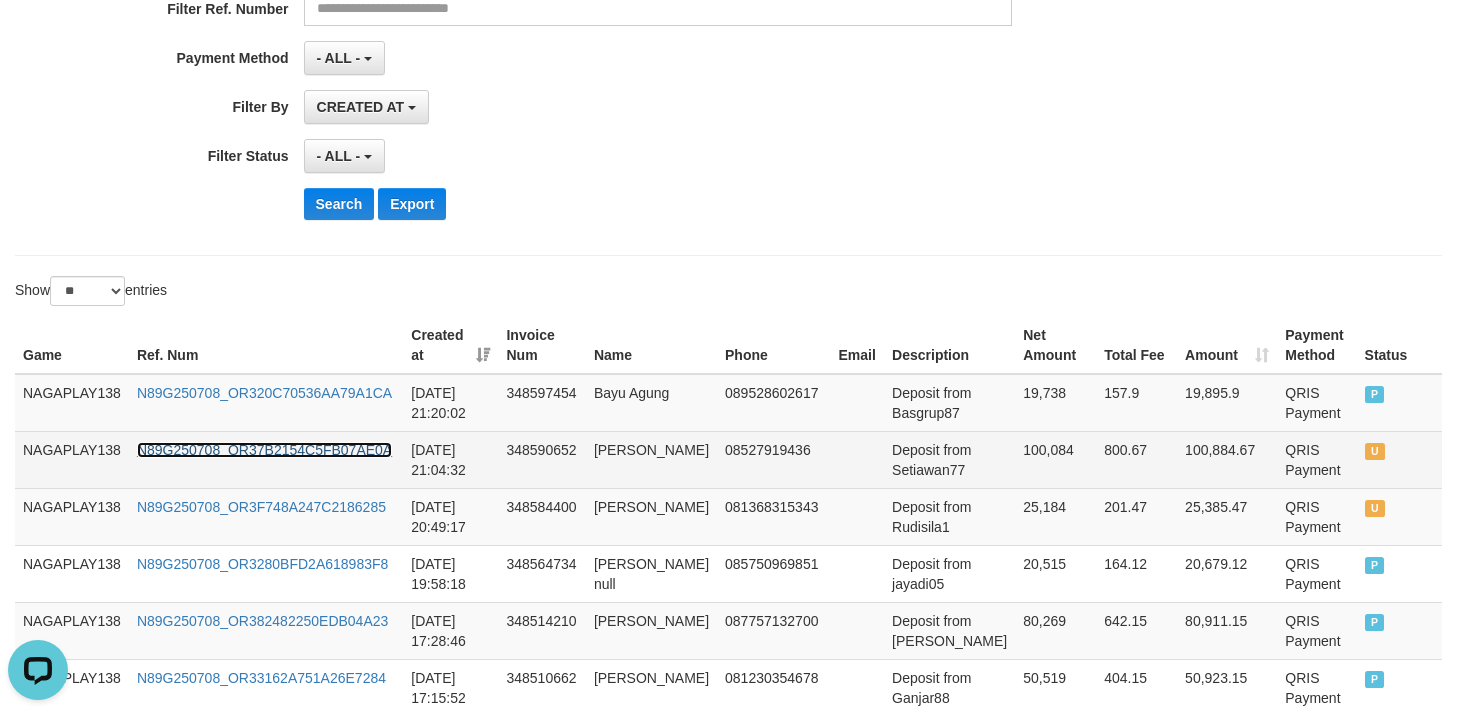 click on "N89G250708_OR37B2154C5FB07AE0A" at bounding box center [264, 450] 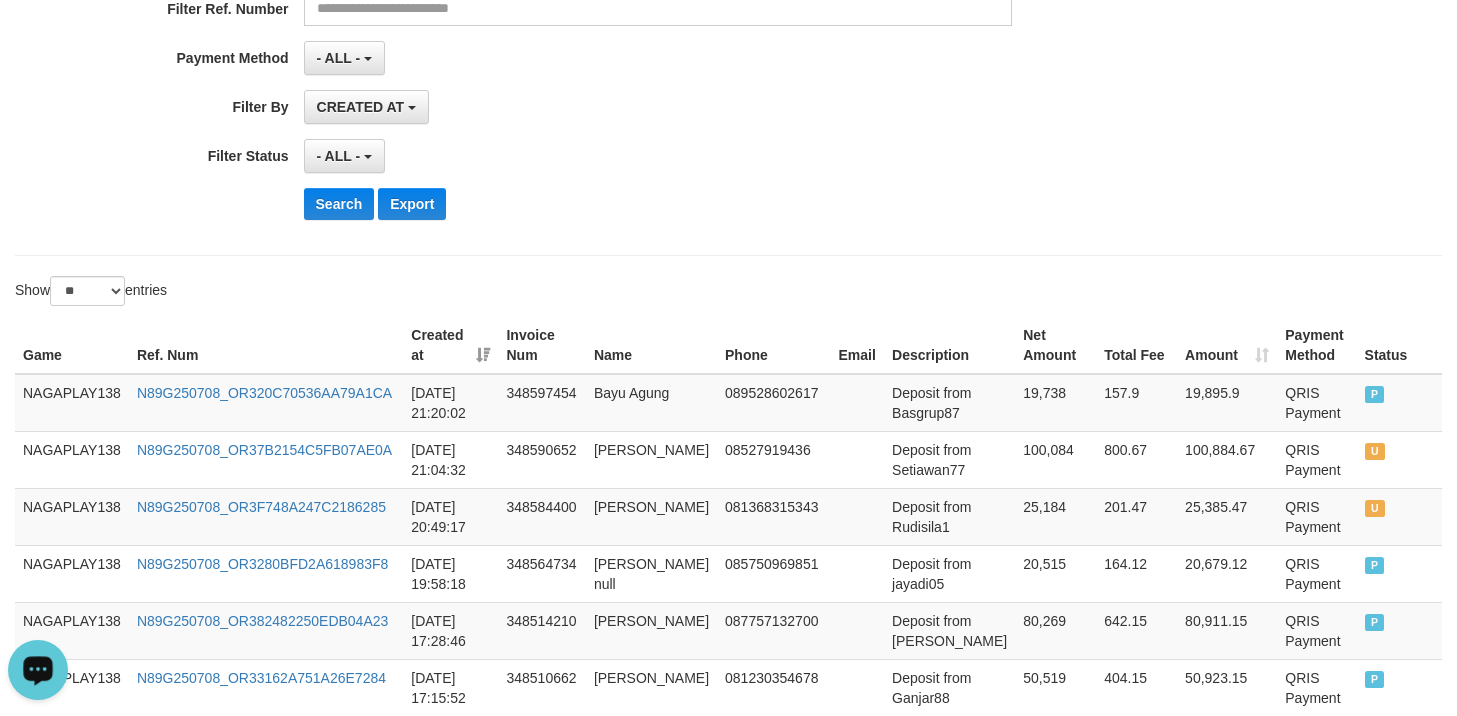 click at bounding box center [38, 669] 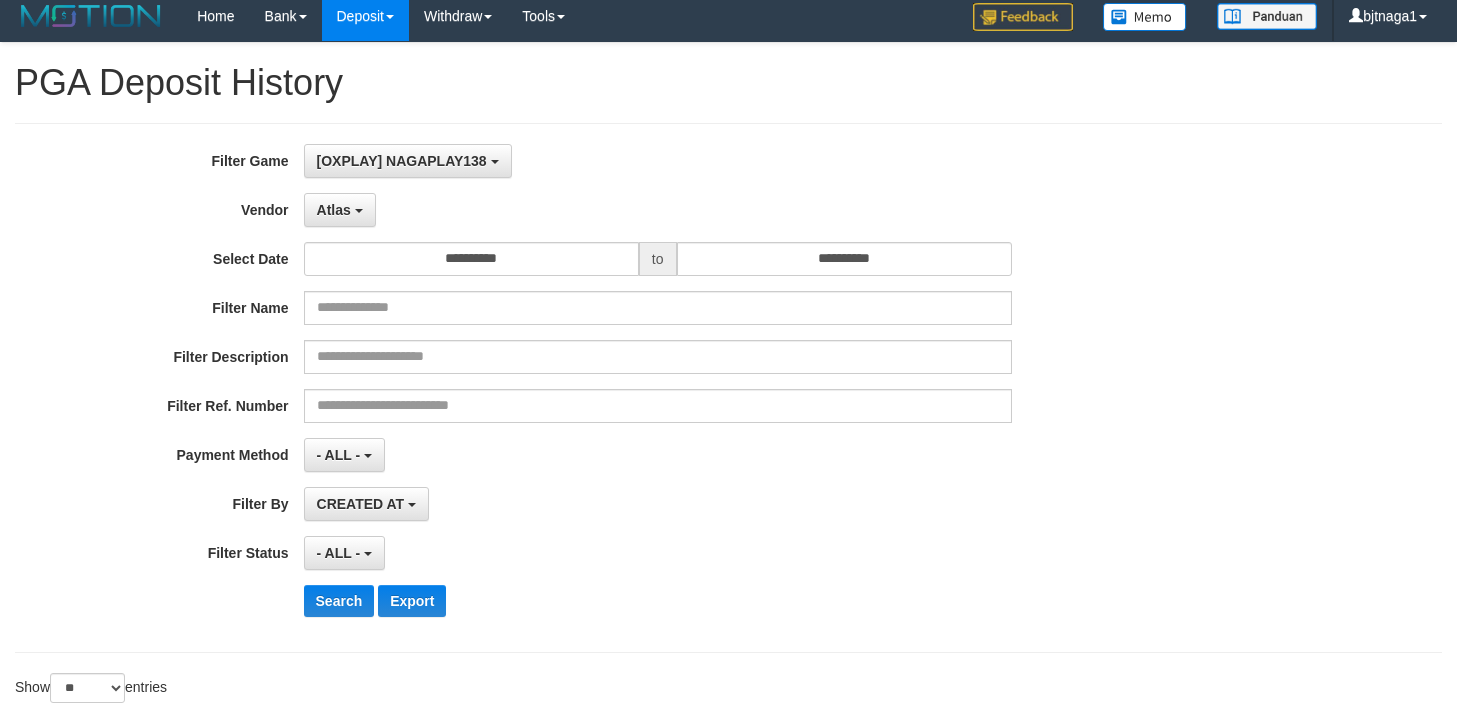 scroll, scrollTop: 0, scrollLeft: 0, axis: both 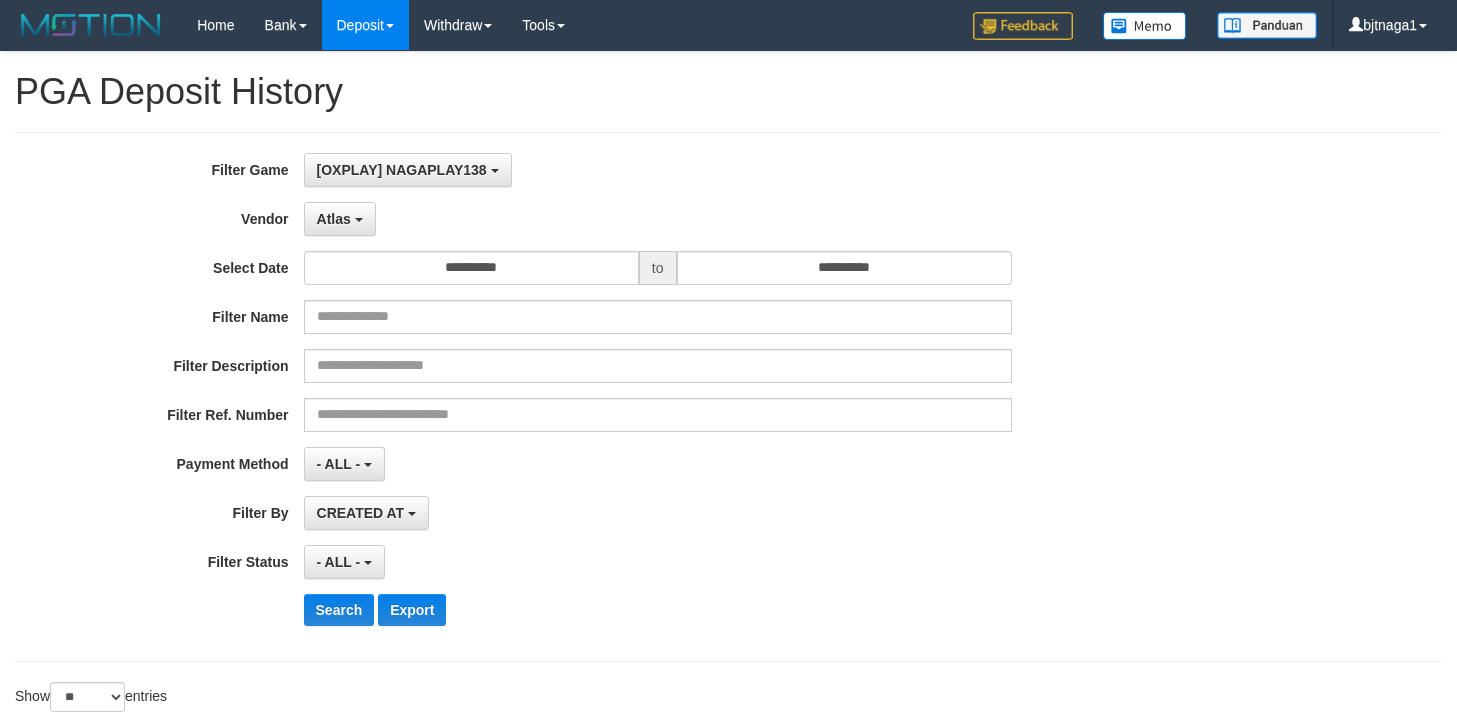 click on "**********" at bounding box center [607, 397] 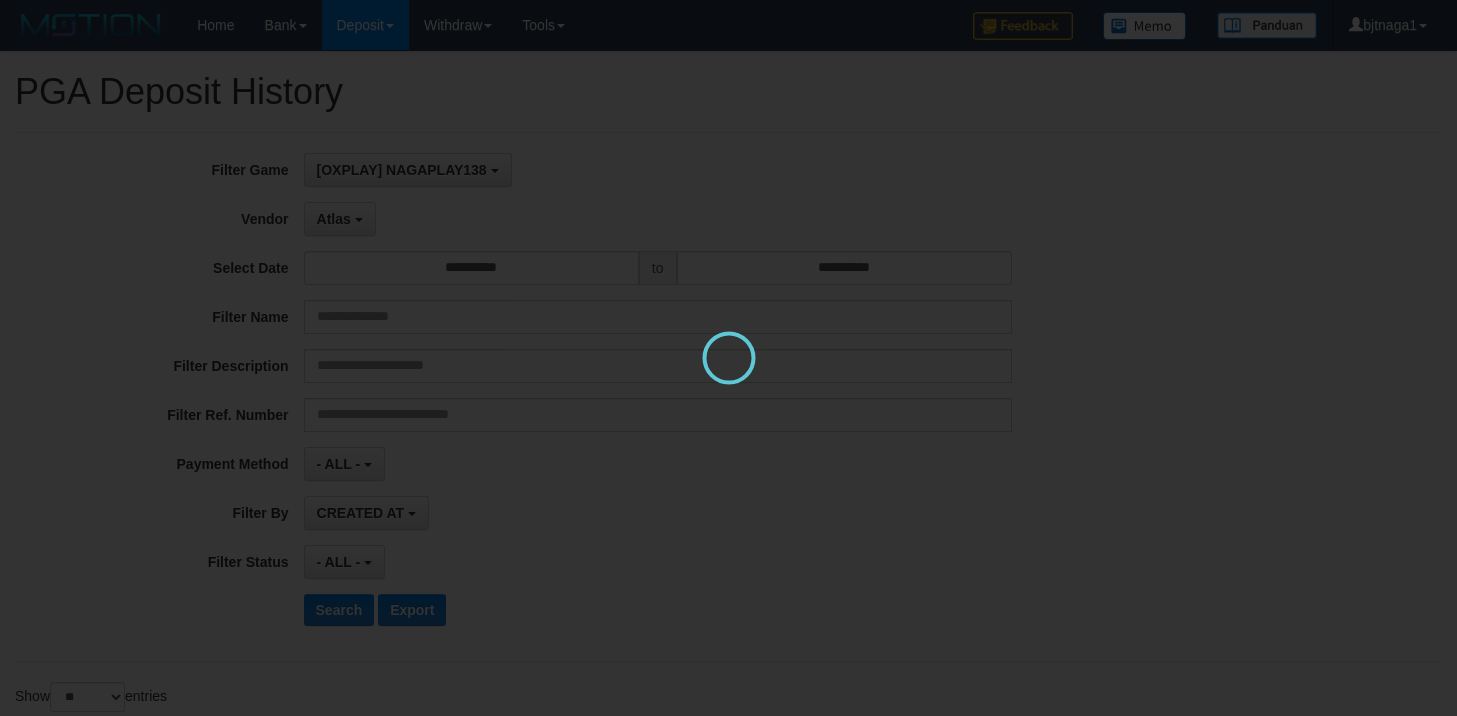 scroll, scrollTop: 0, scrollLeft: 0, axis: both 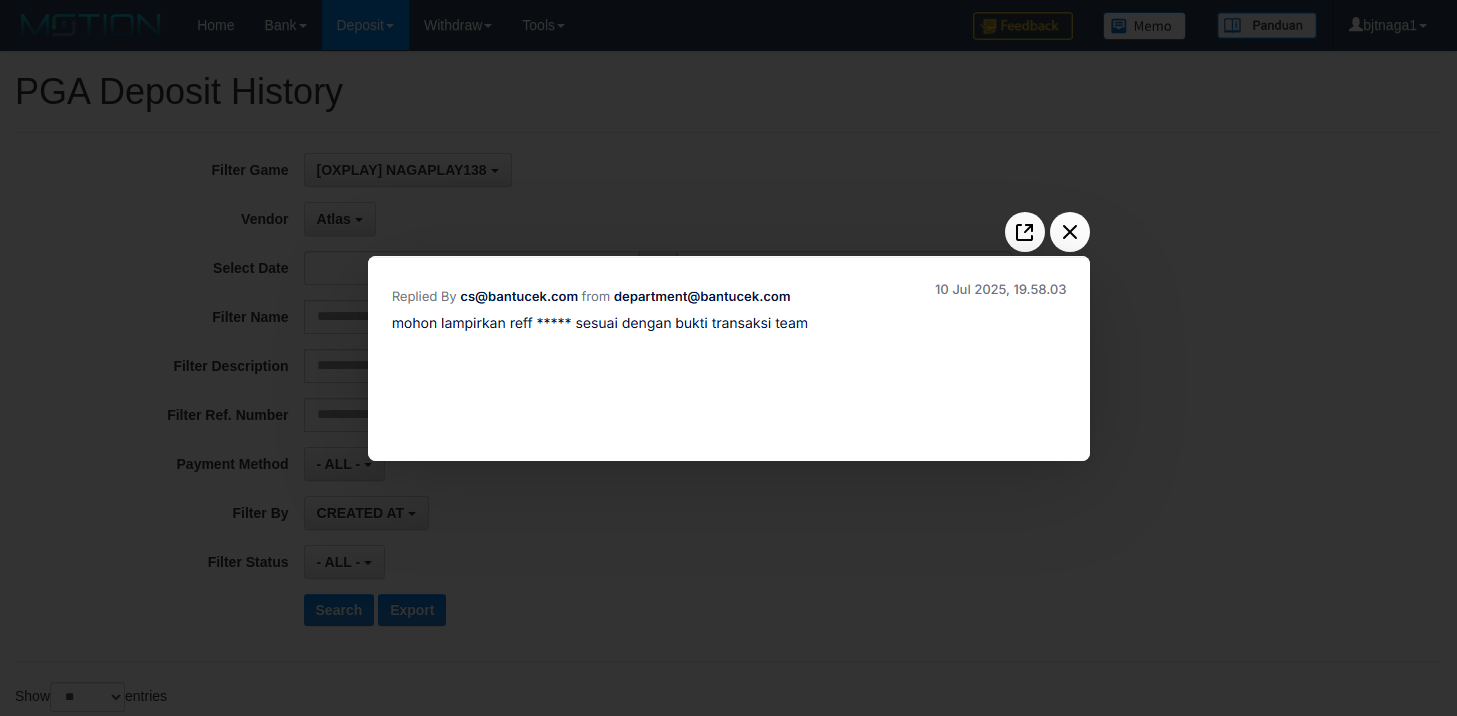 click at bounding box center (728, 358) 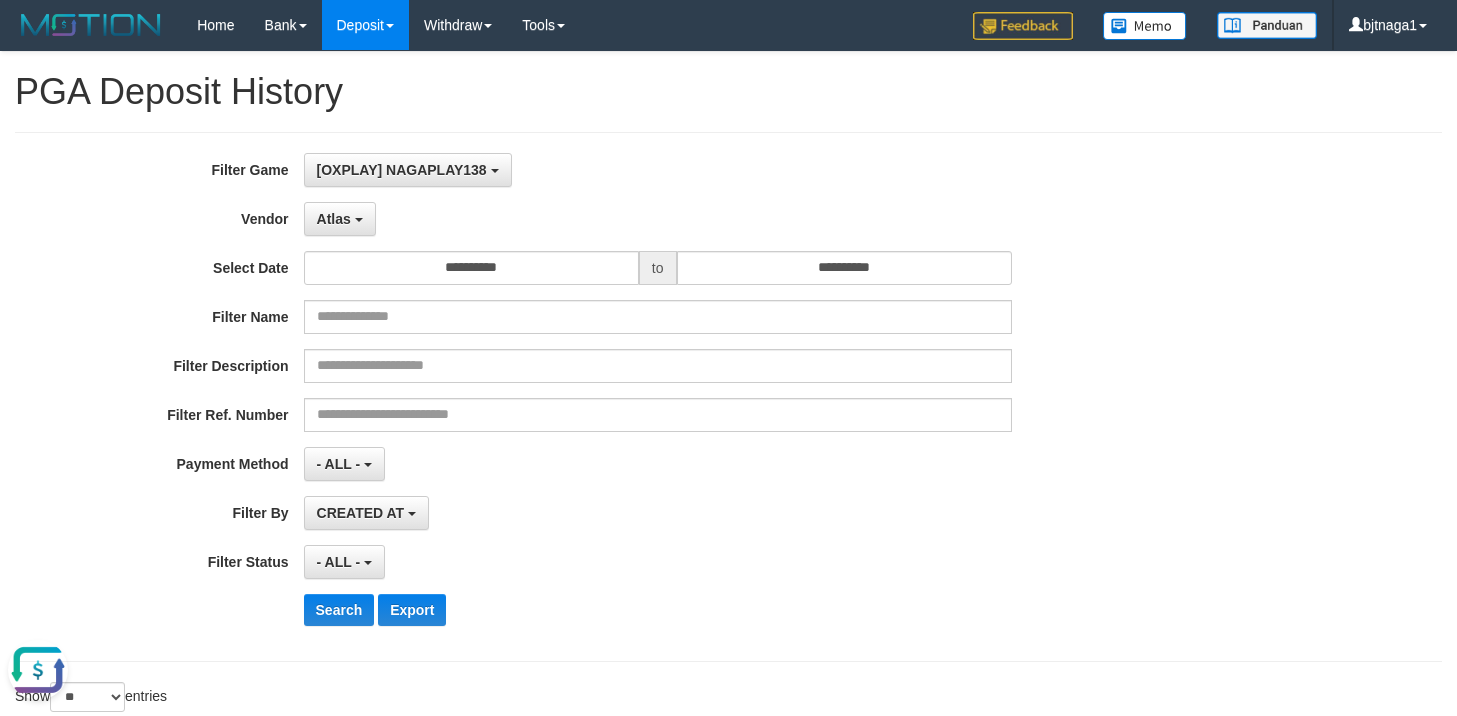 click on "[OXPLAY] NAGAPLAY138
SELECT GAME
[OXPLAY] NAGAPLAY138" at bounding box center (658, 170) 